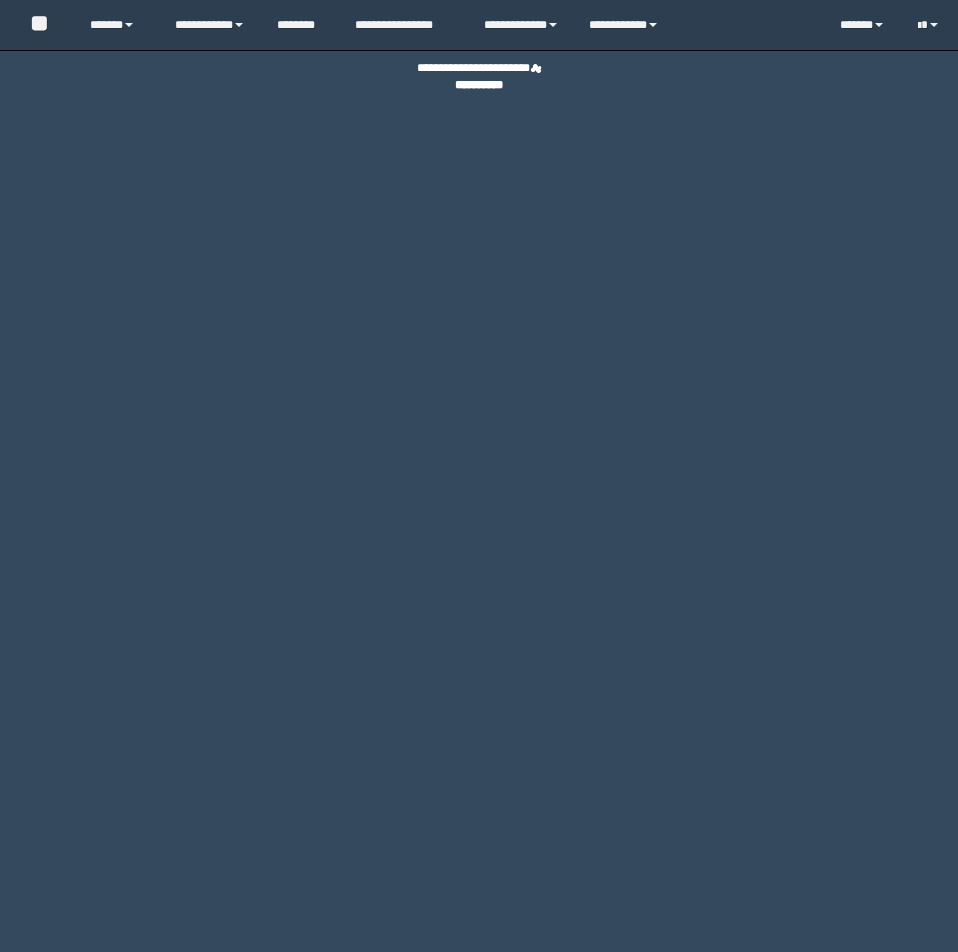 scroll, scrollTop: 0, scrollLeft: 0, axis: both 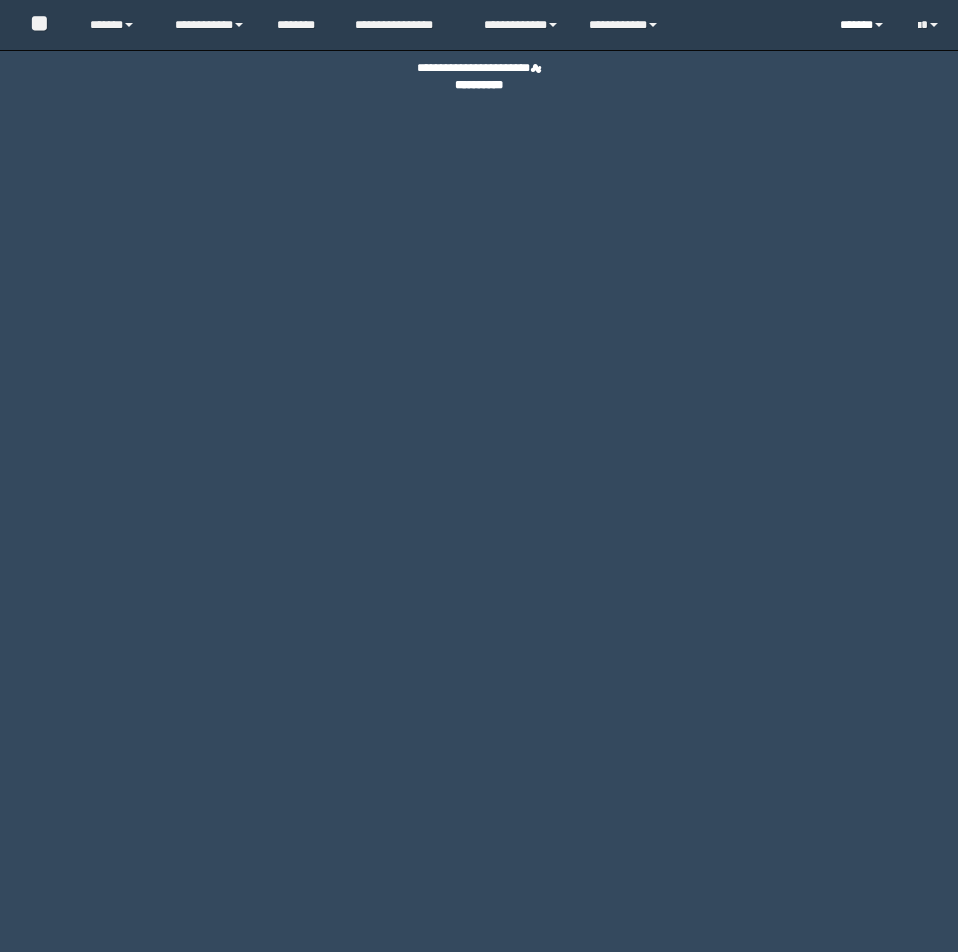 click on "******" at bounding box center (863, 25) 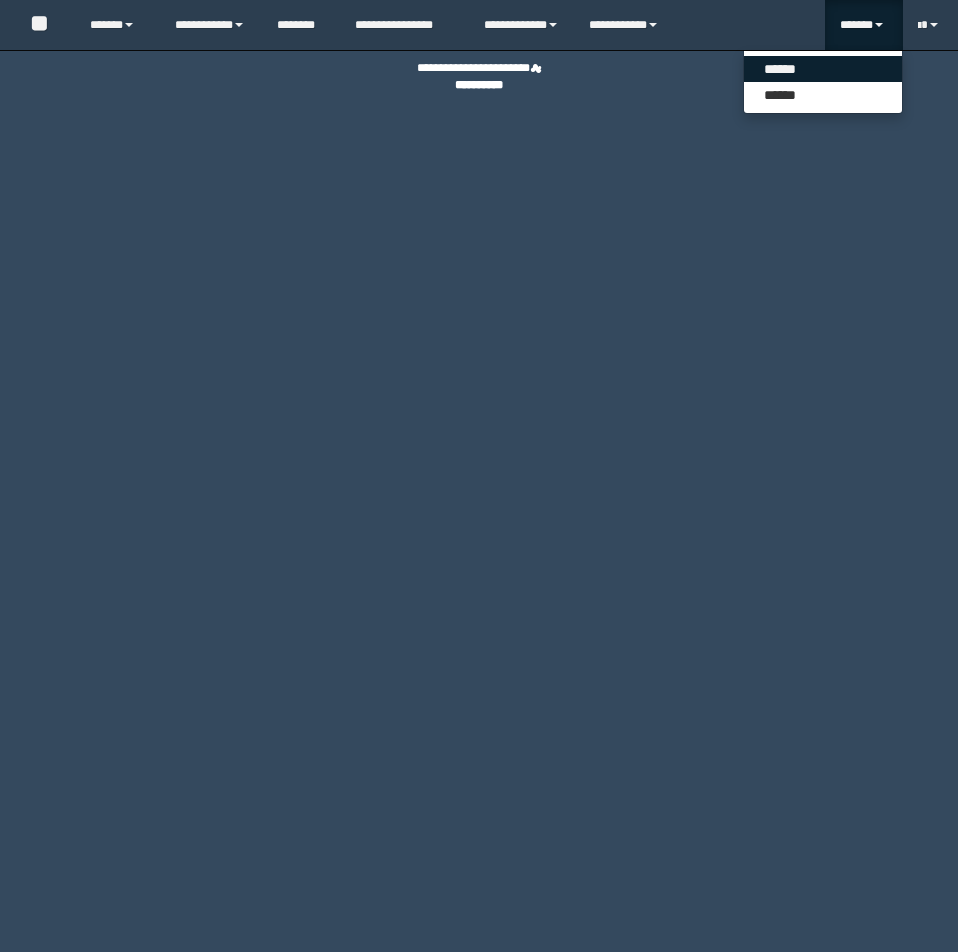 scroll, scrollTop: 0, scrollLeft: 0, axis: both 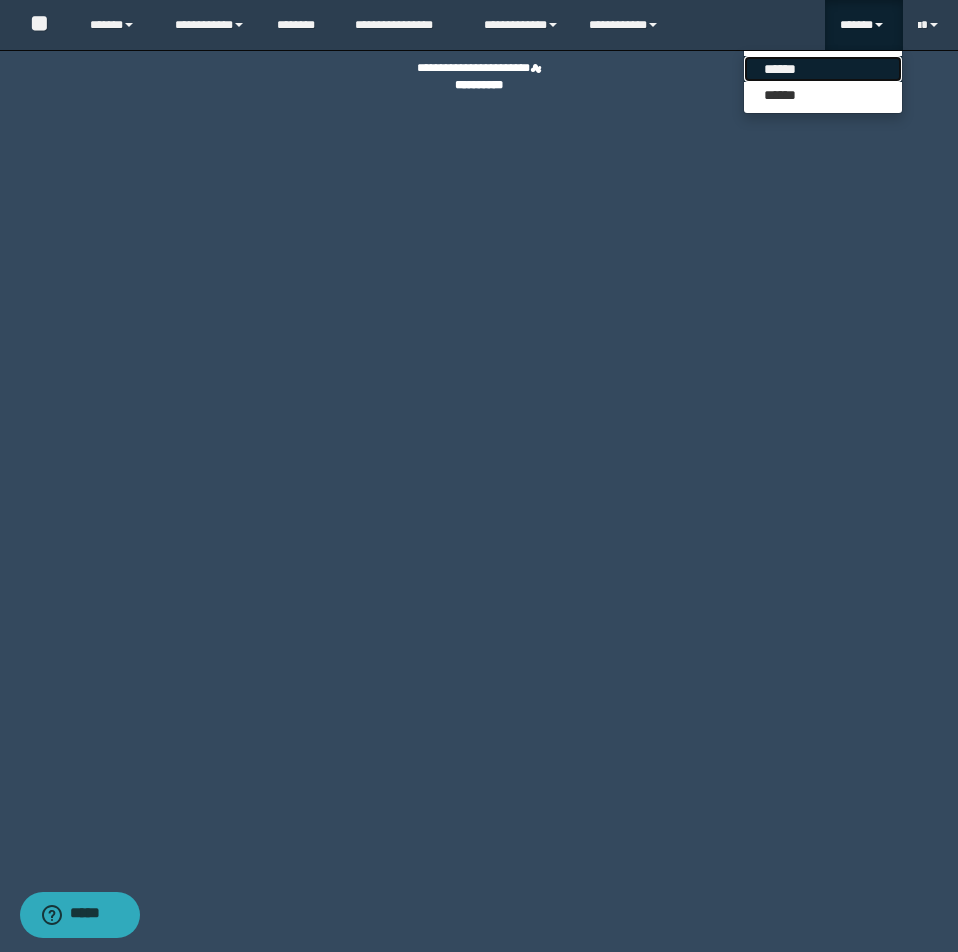click on "******" at bounding box center [823, 69] 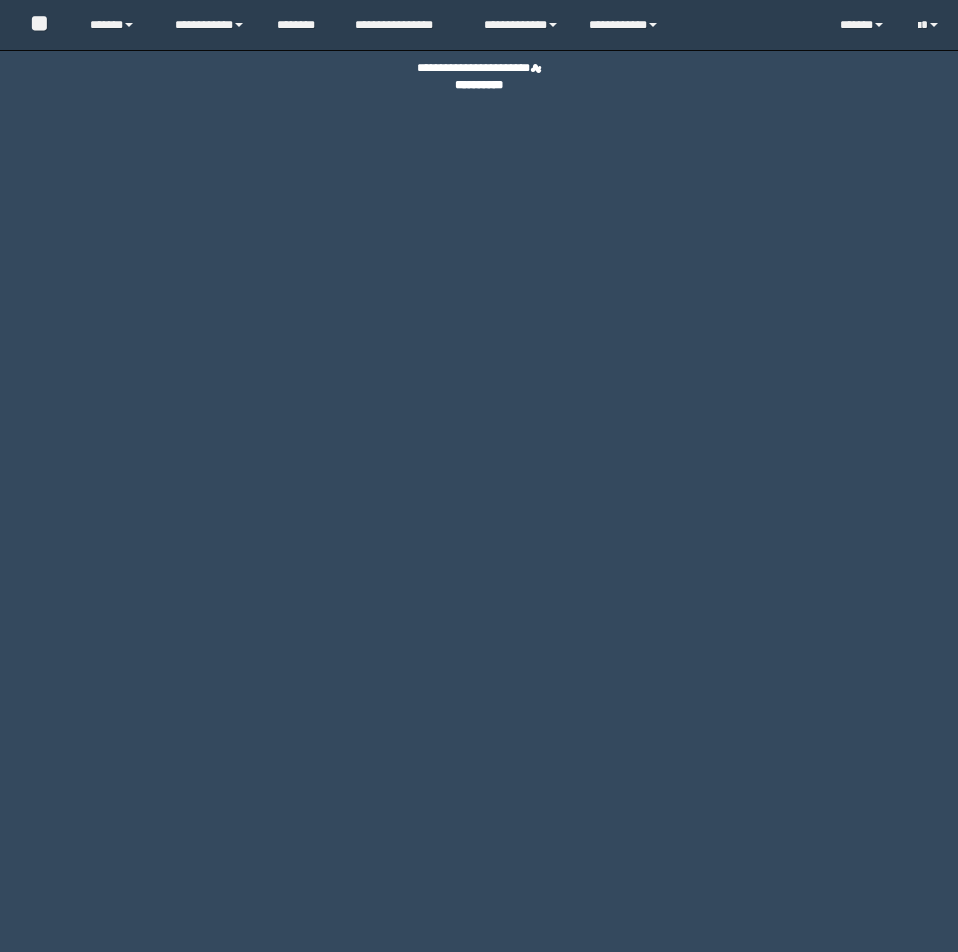 scroll, scrollTop: 0, scrollLeft: 0, axis: both 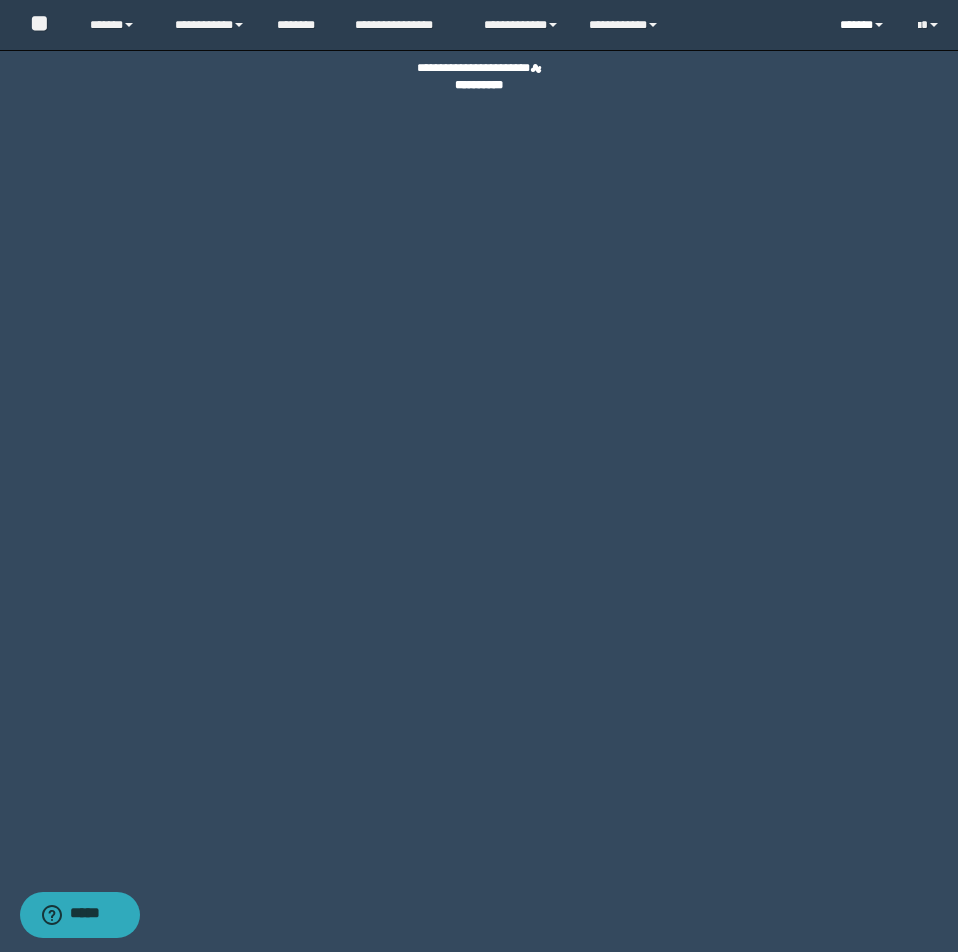 click on "******" at bounding box center [863, 25] 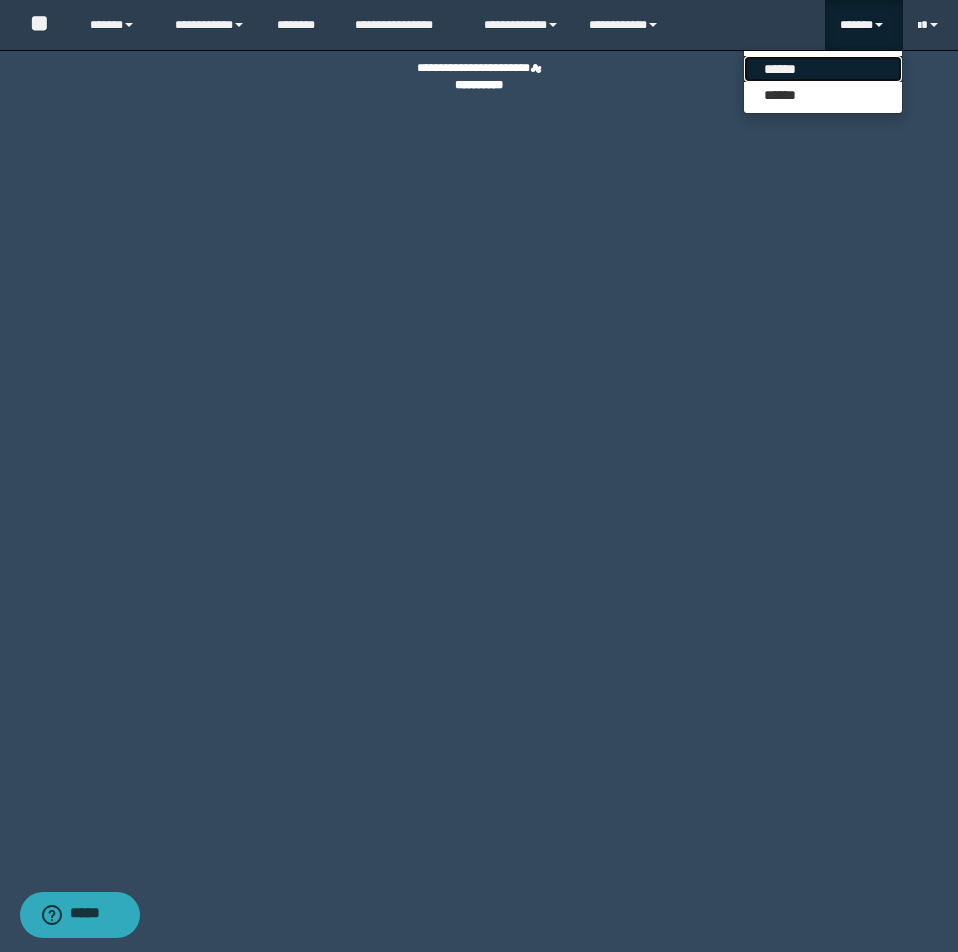 click on "******" at bounding box center (823, 69) 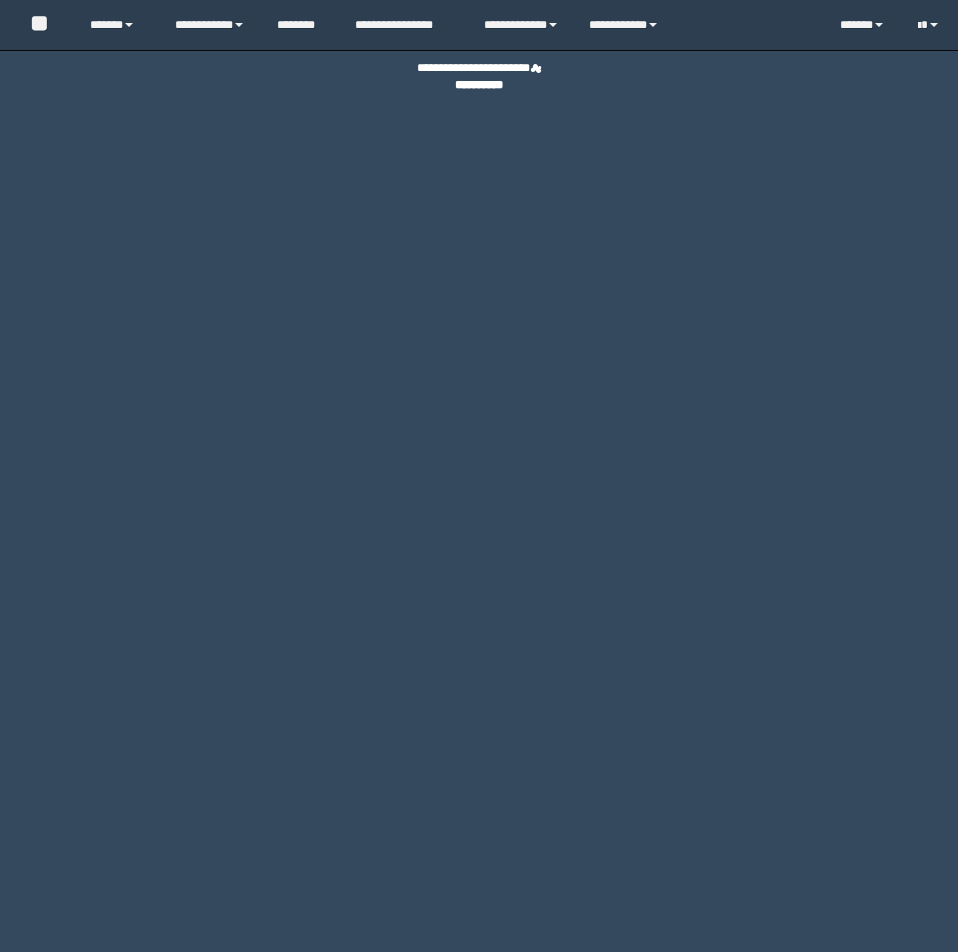 scroll, scrollTop: 0, scrollLeft: 0, axis: both 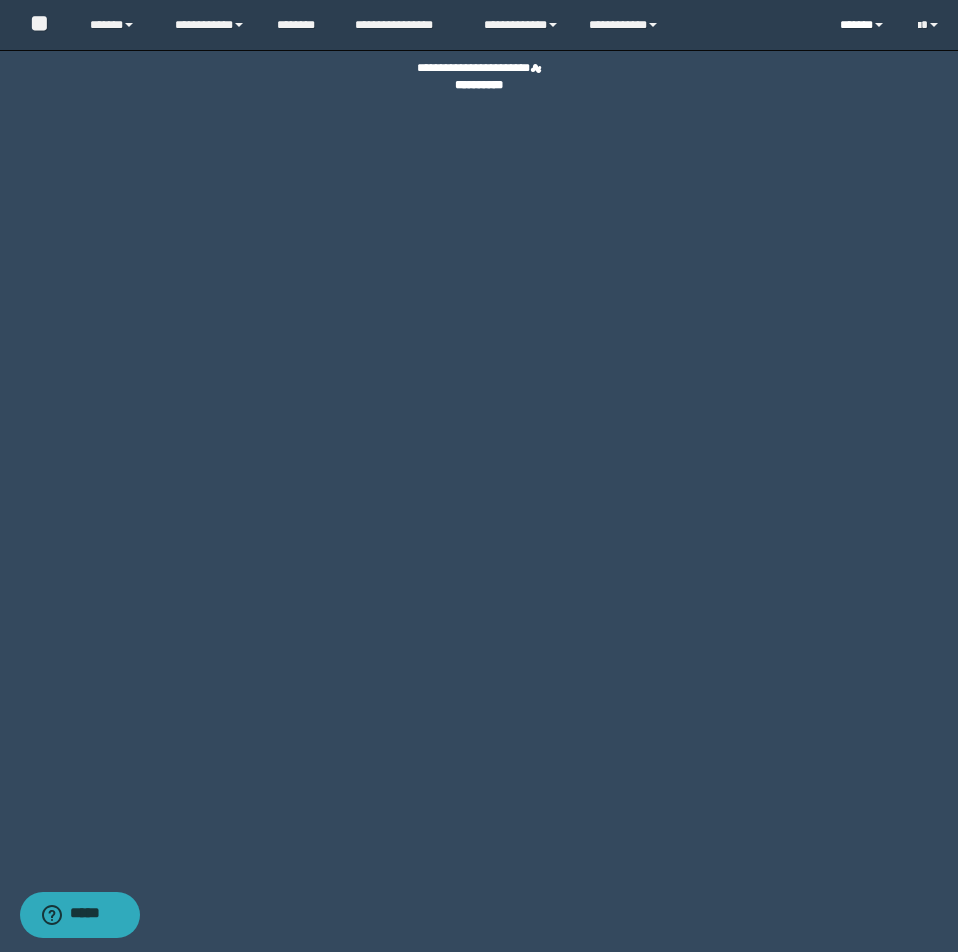 click on "******" at bounding box center [863, 25] 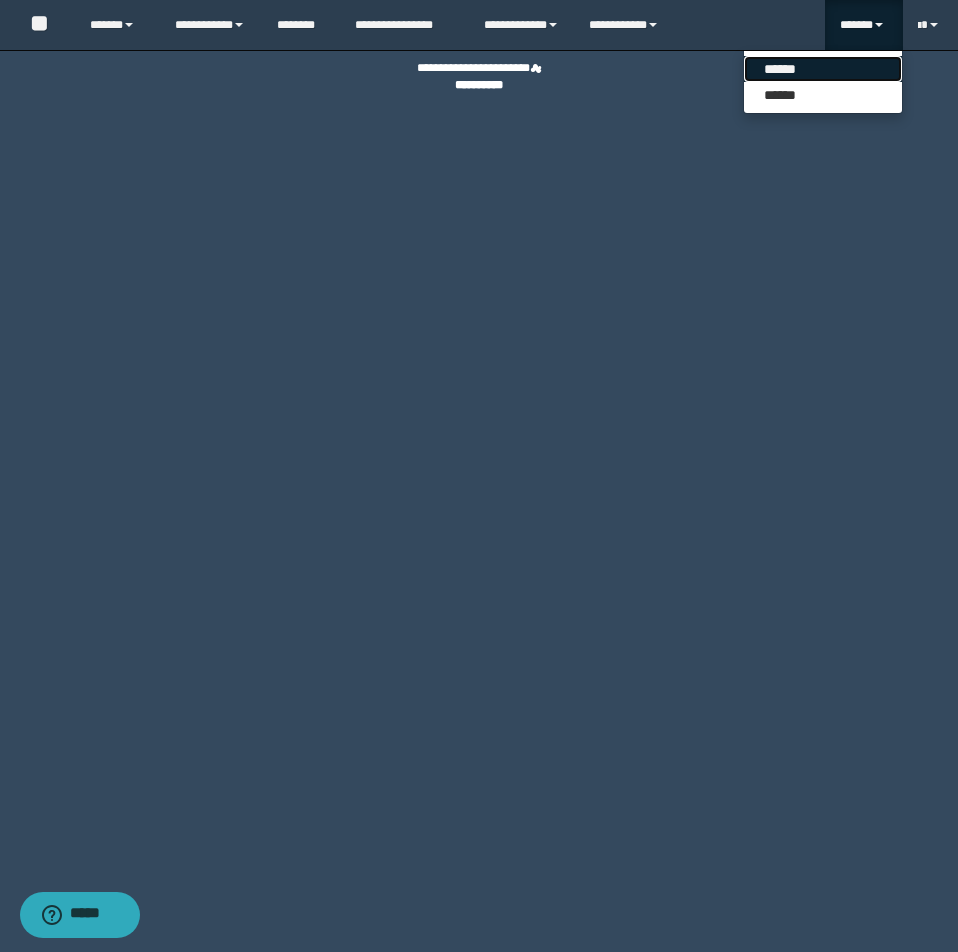 click on "******" at bounding box center (823, 69) 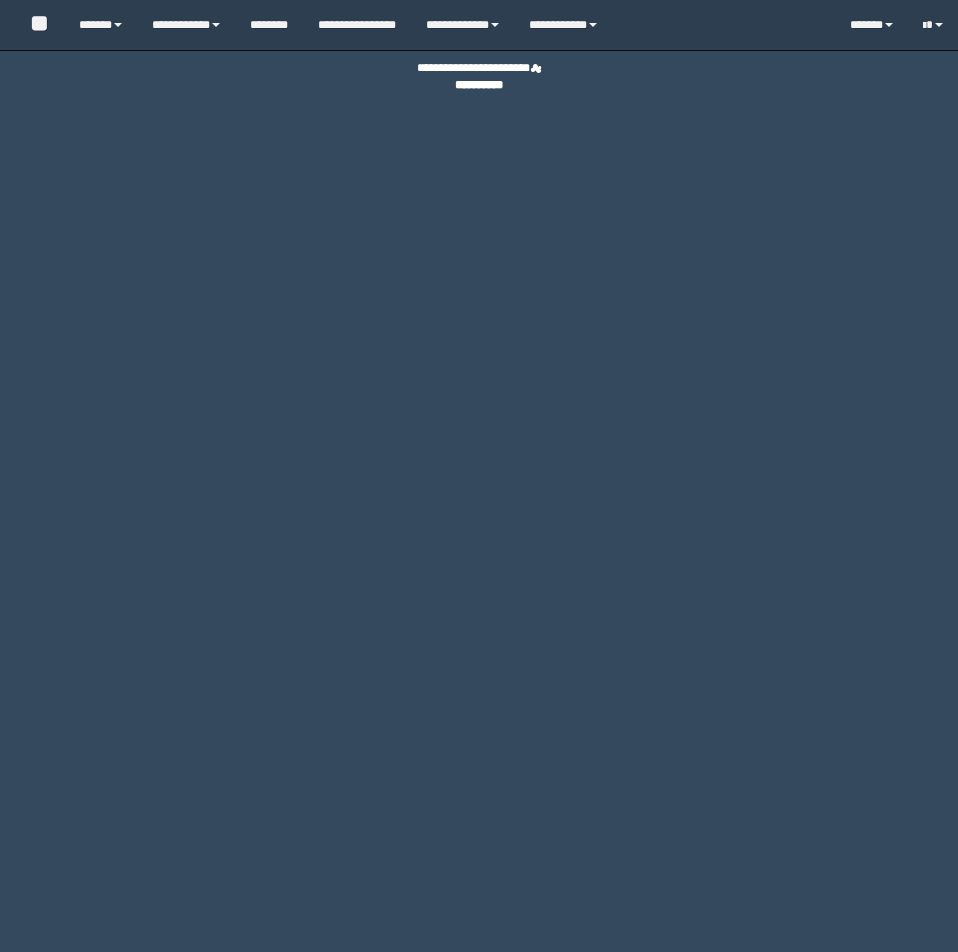 scroll, scrollTop: 0, scrollLeft: 0, axis: both 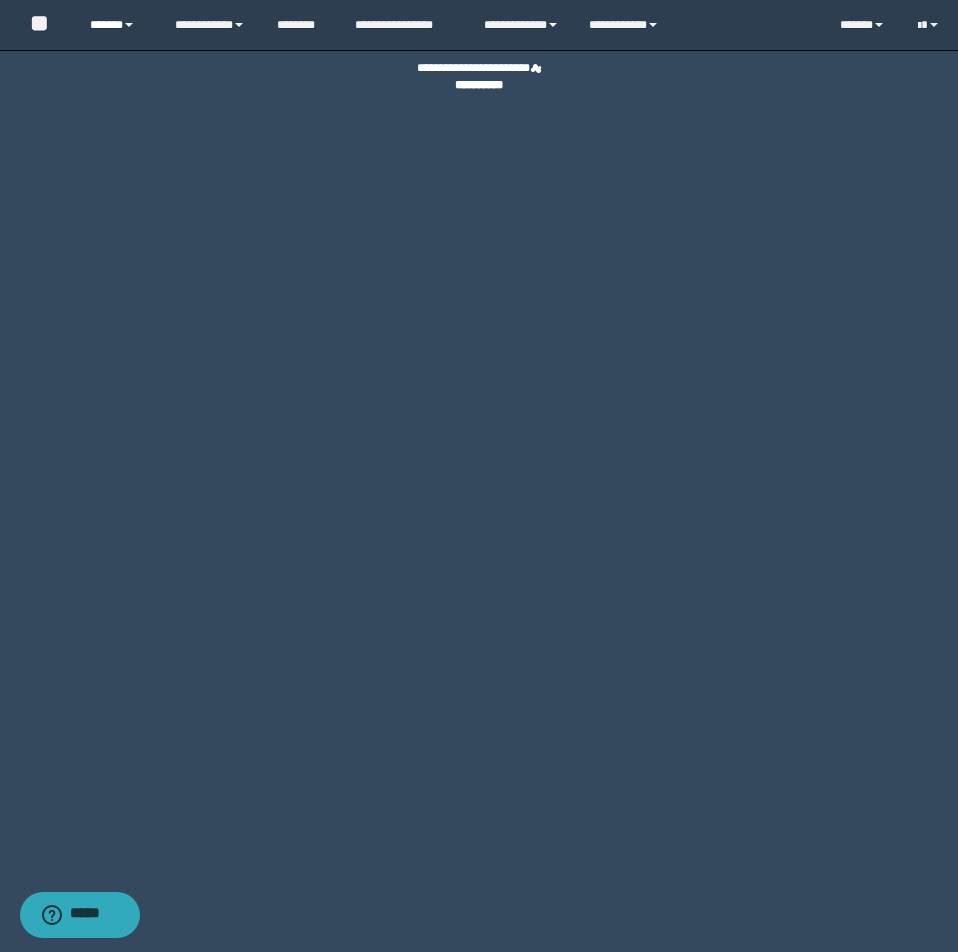 click on "******" at bounding box center (117, 25) 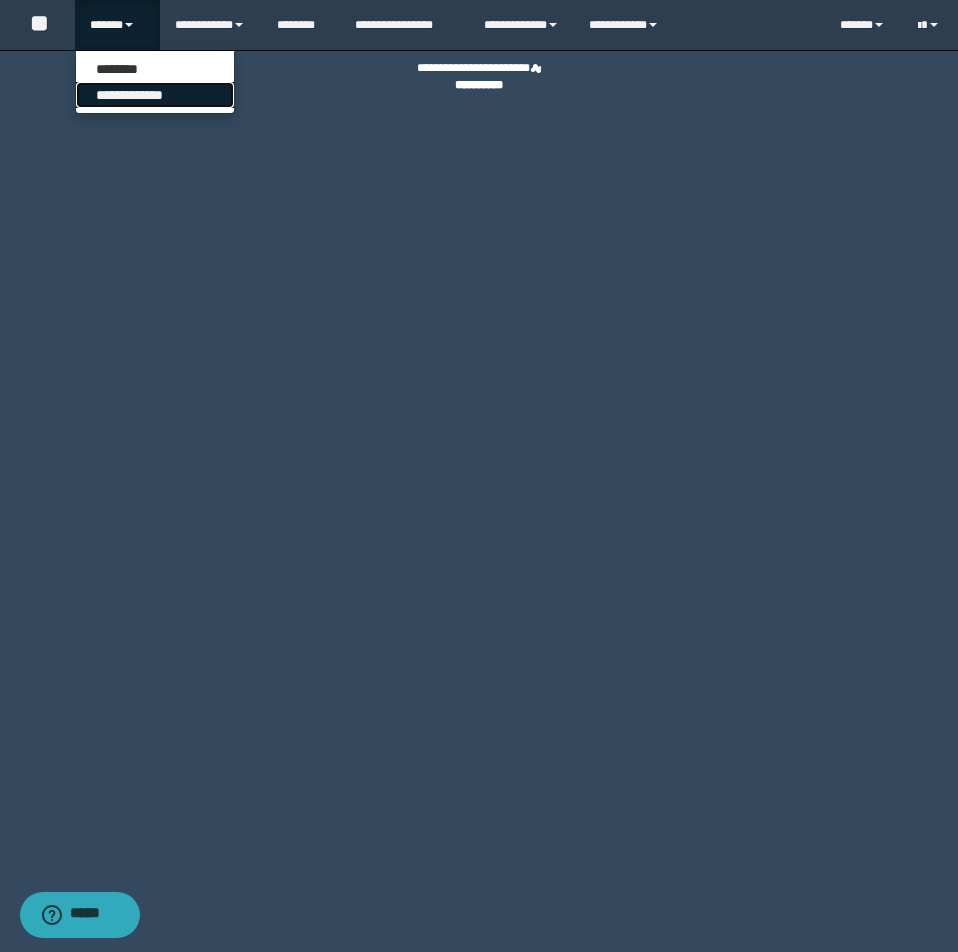 click on "**********" at bounding box center (155, 95) 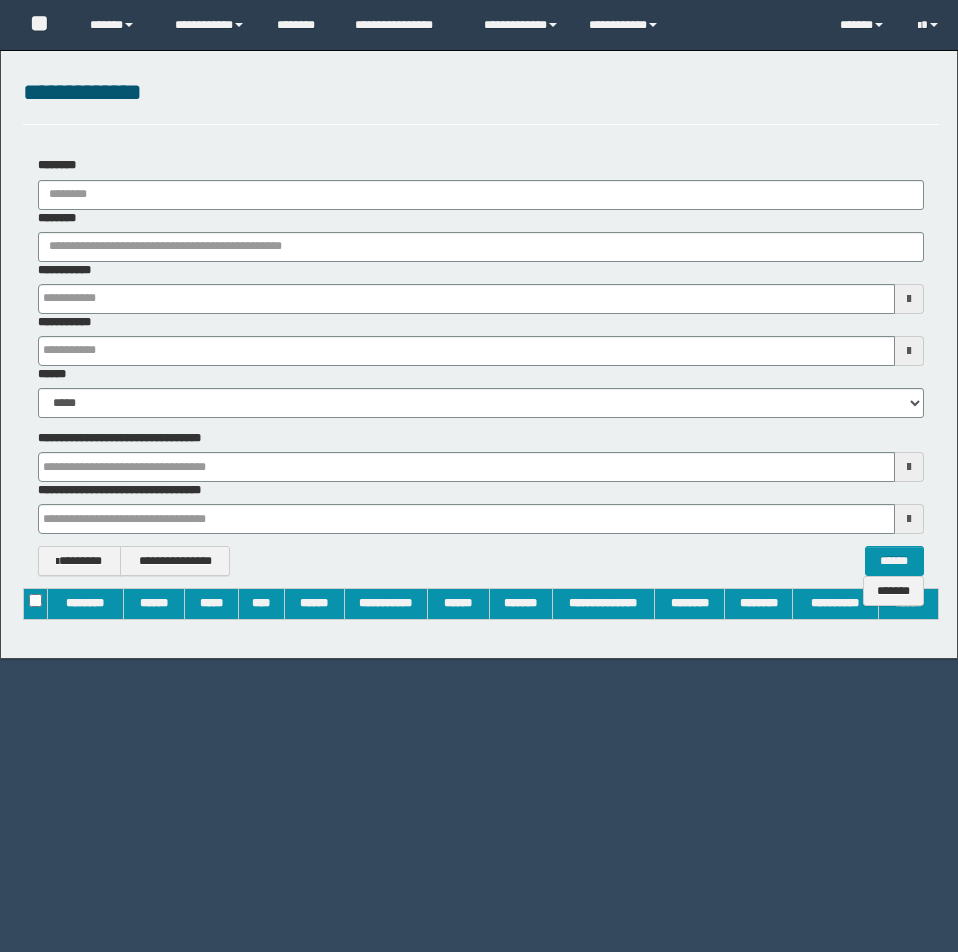 scroll, scrollTop: 0, scrollLeft: 0, axis: both 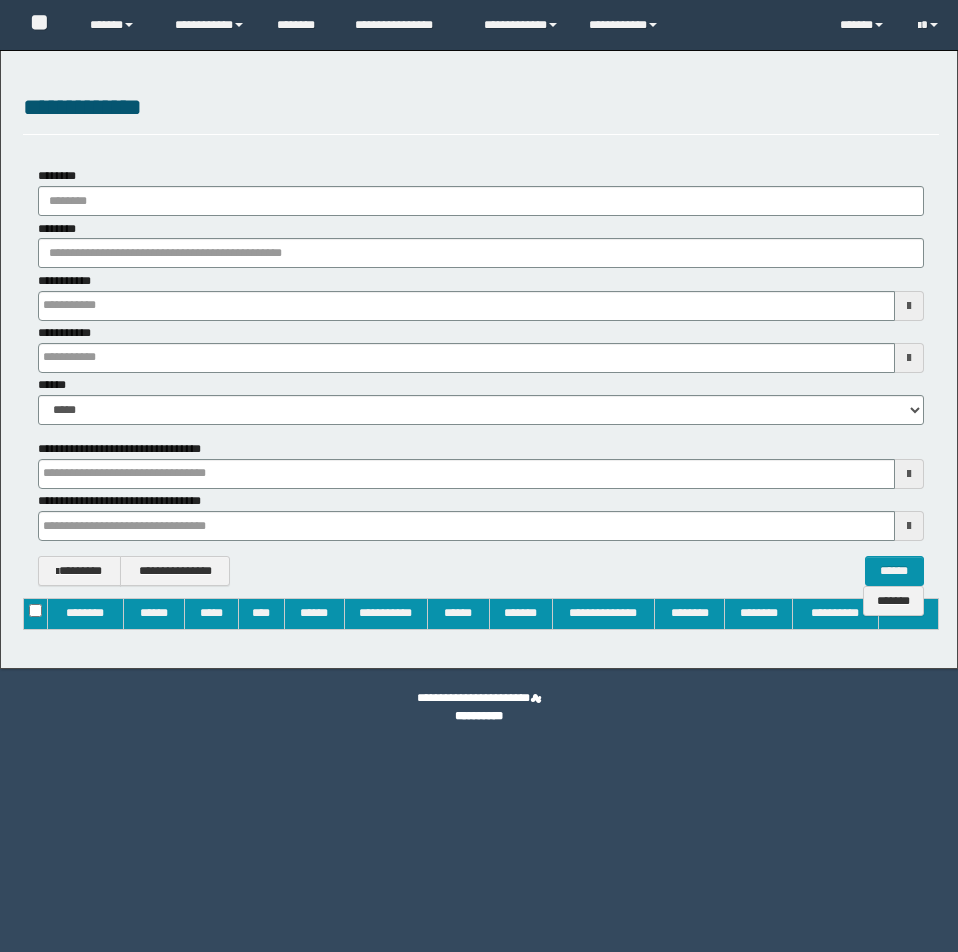 type on "**********" 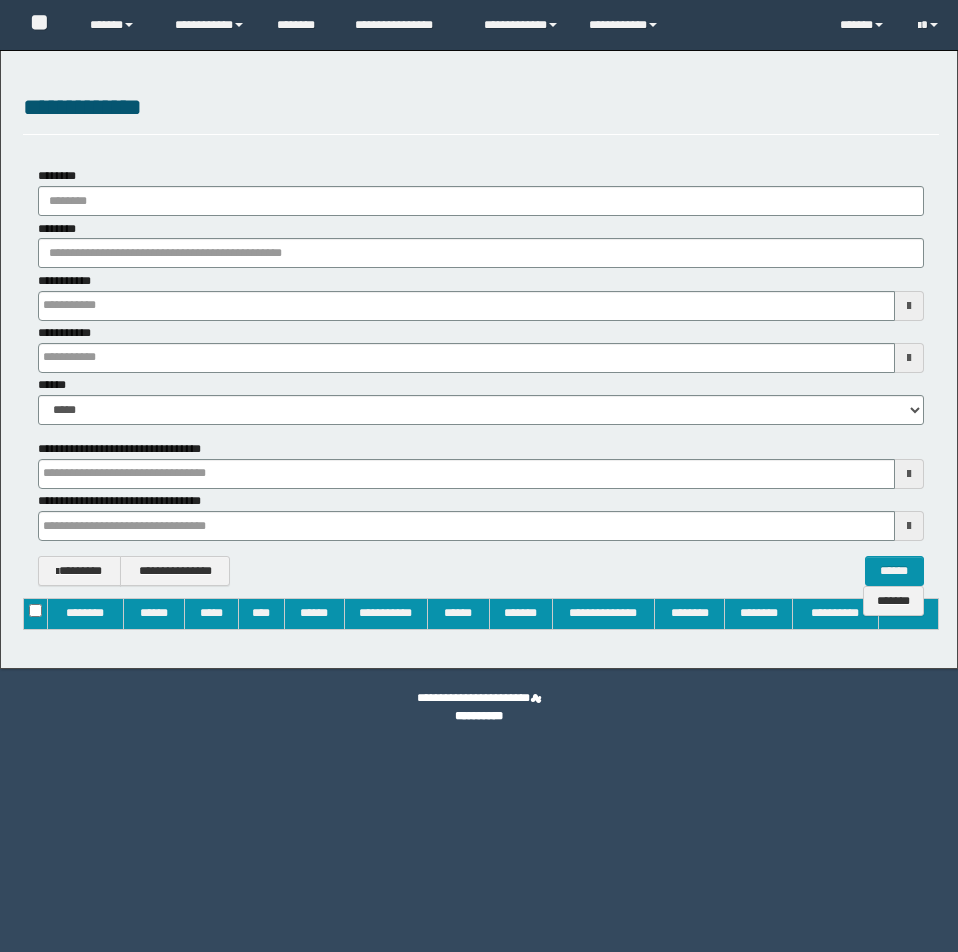 type on "**********" 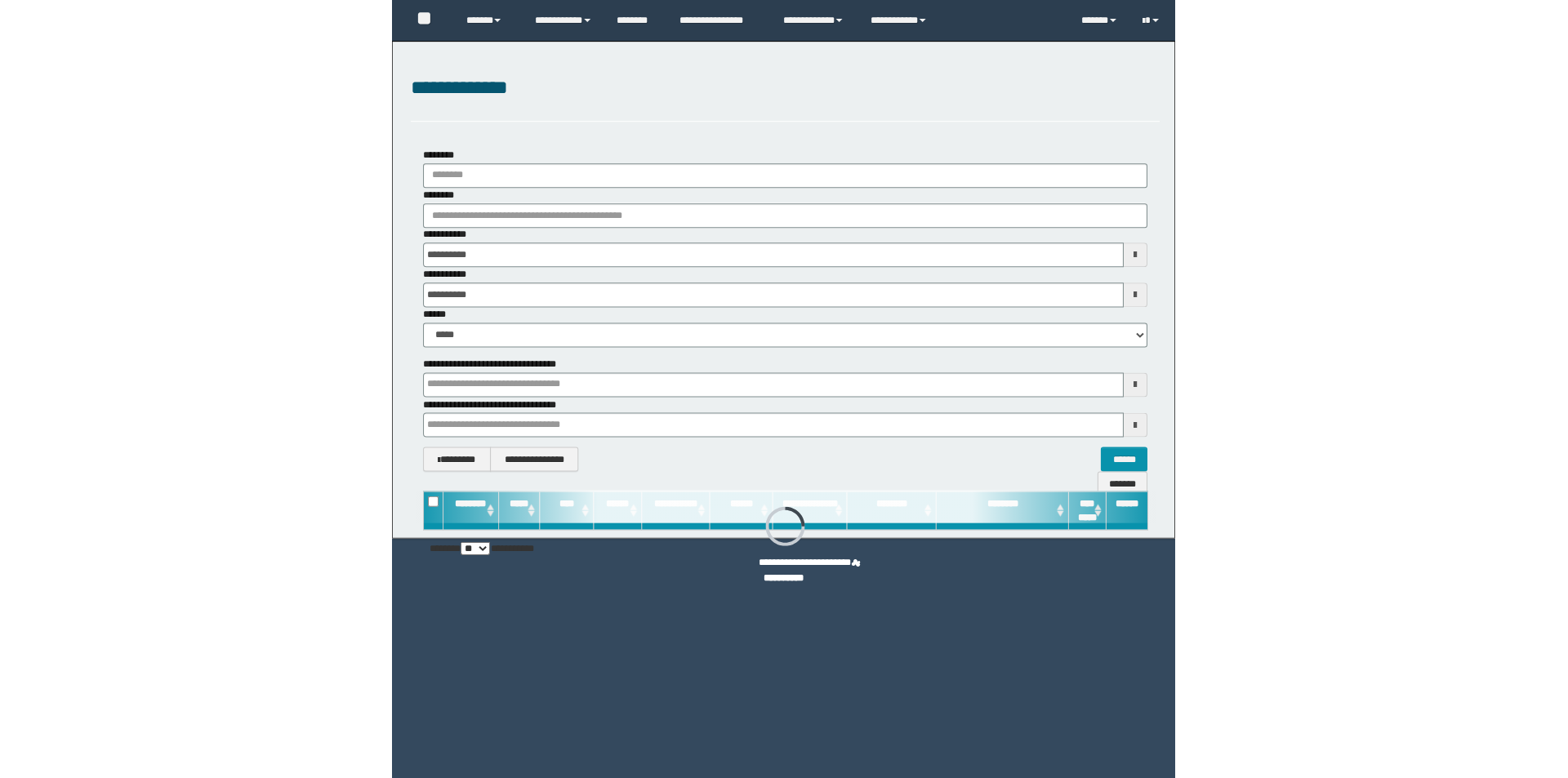 scroll, scrollTop: 0, scrollLeft: 0, axis: both 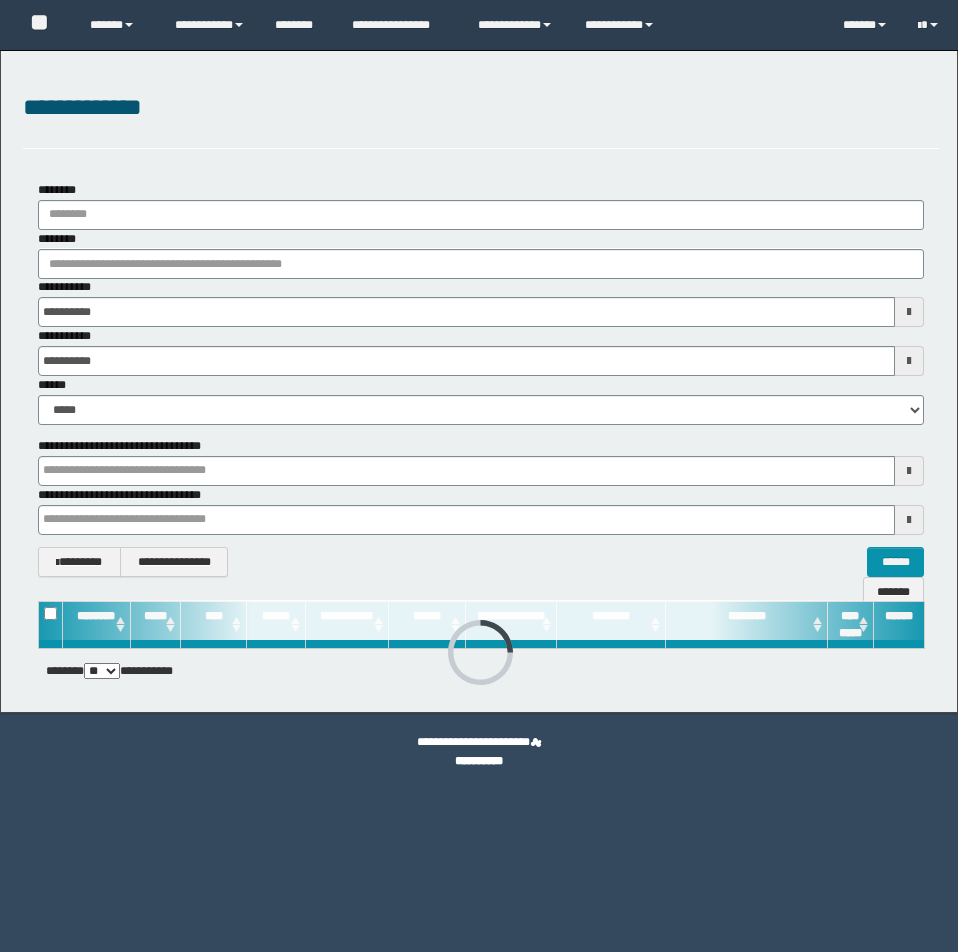 type 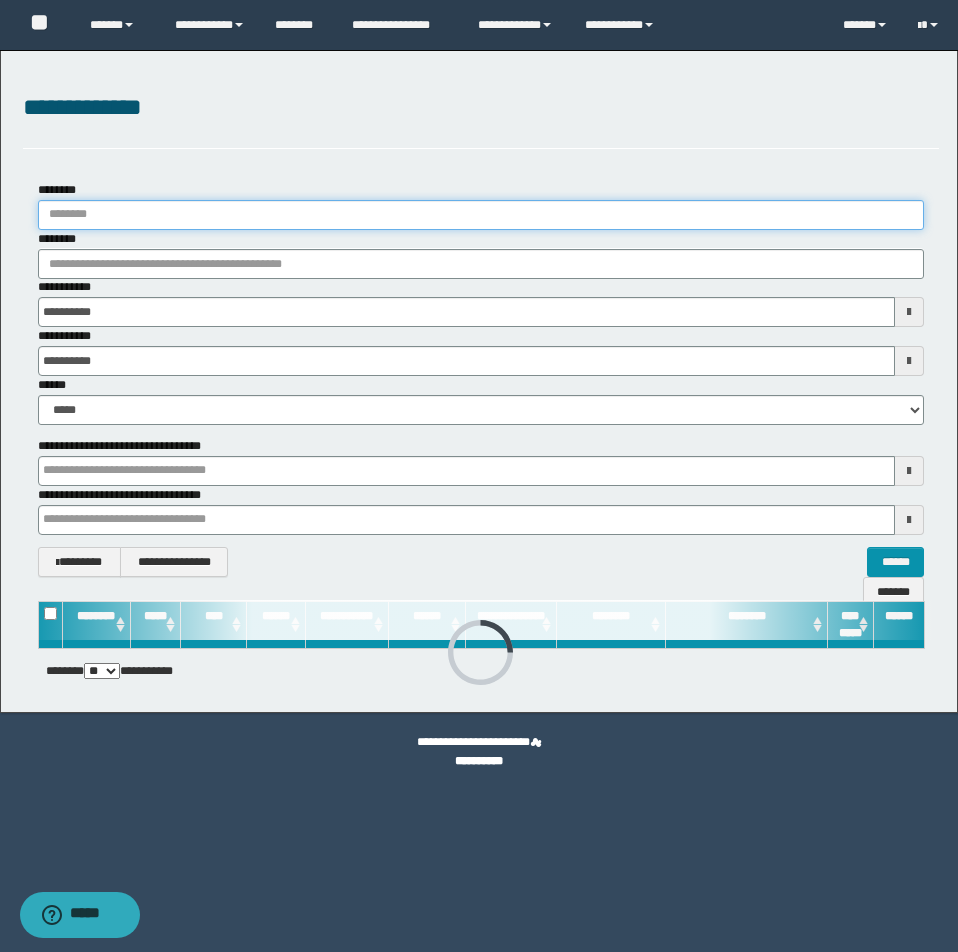 click on "********" at bounding box center (481, 215) 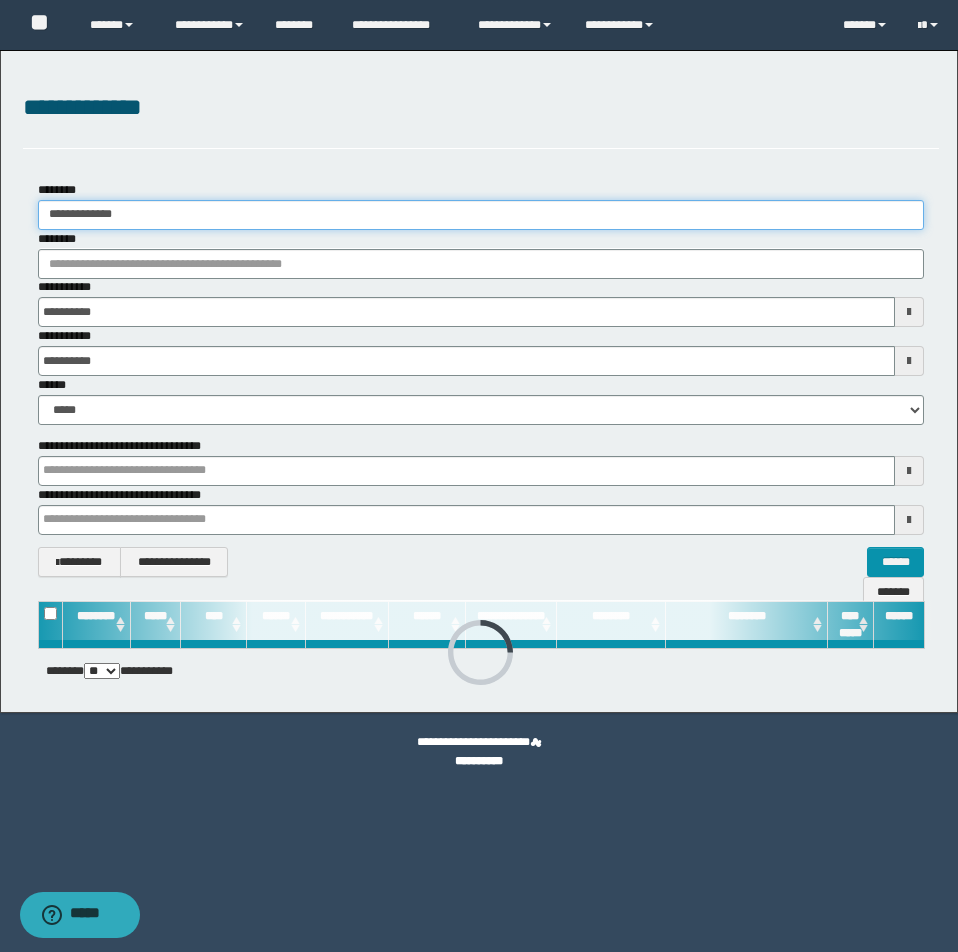 type 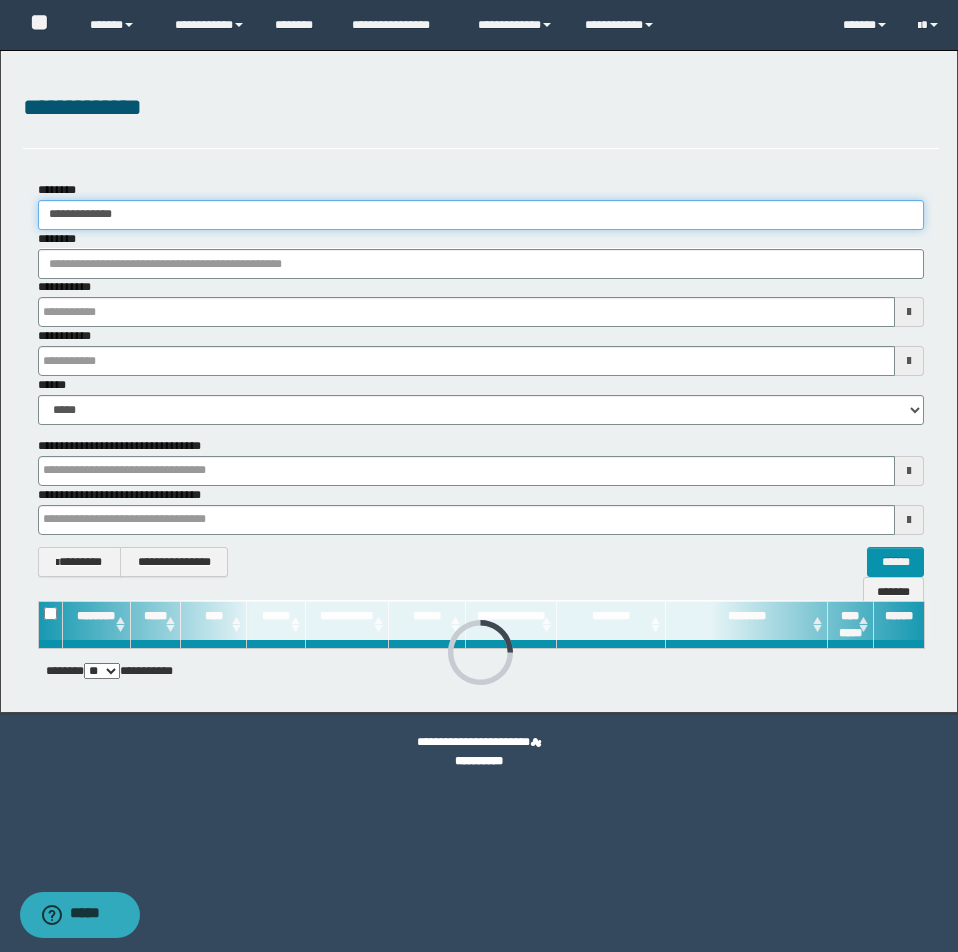type 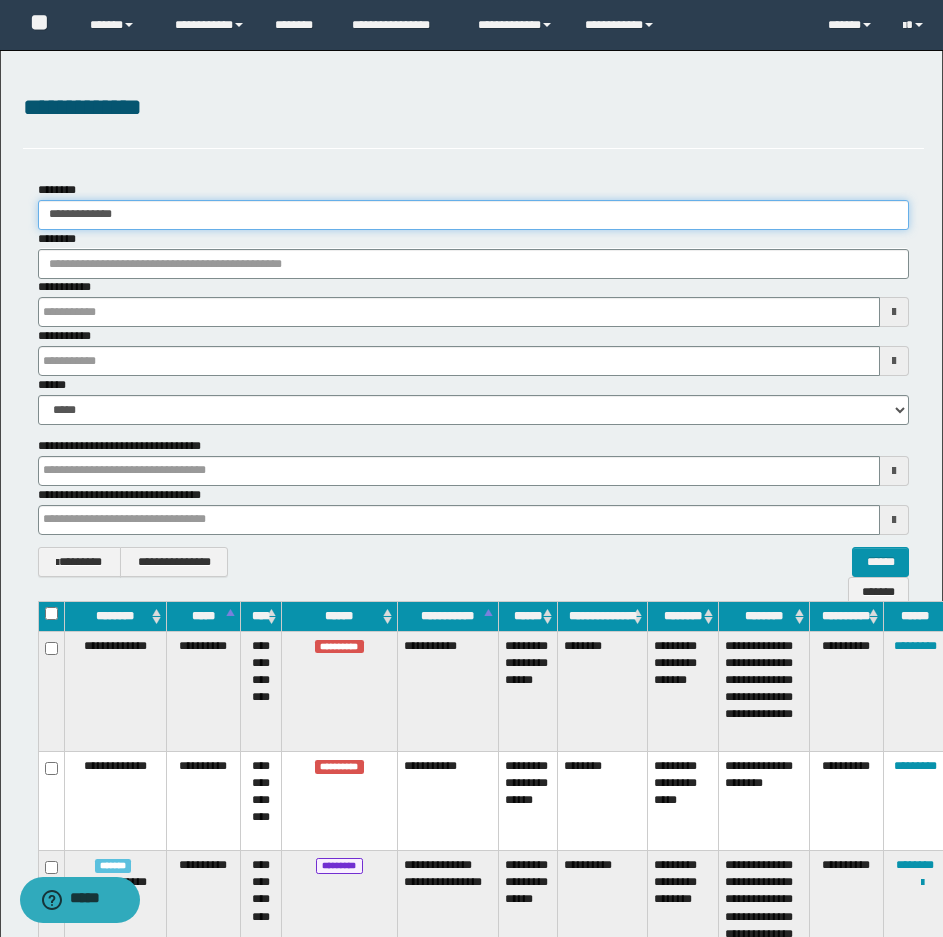 type on "**********" 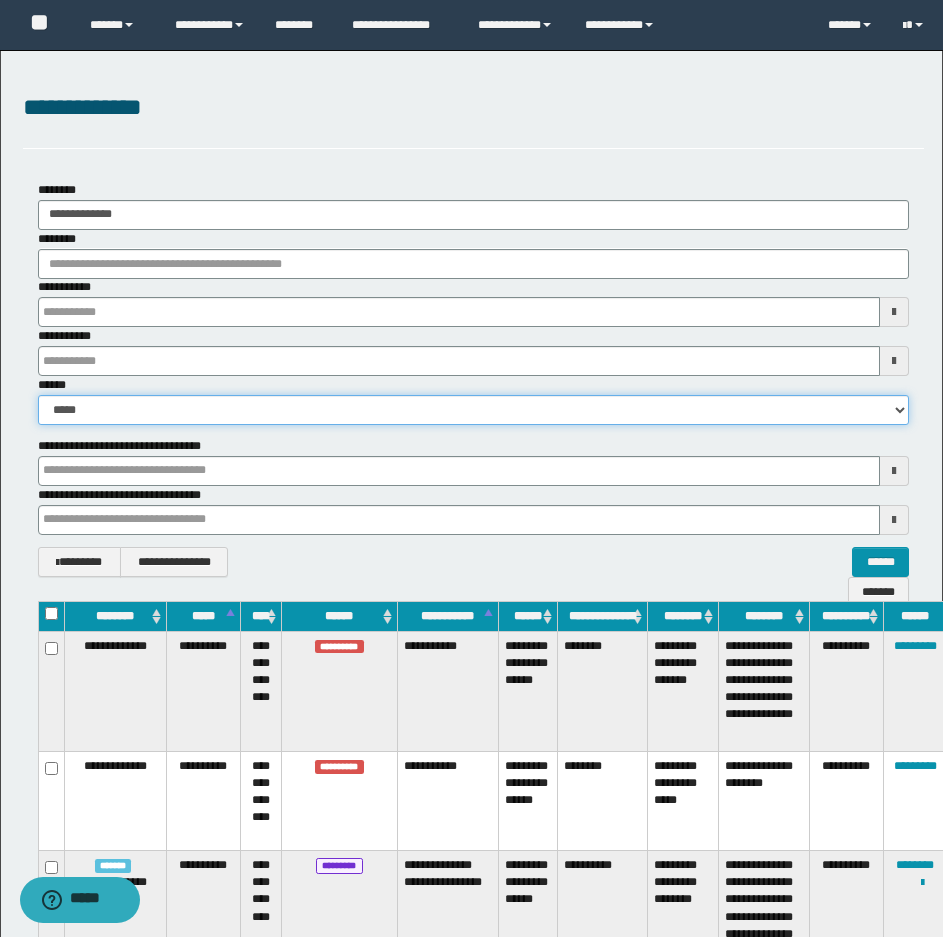click on "**********" at bounding box center [473, 410] 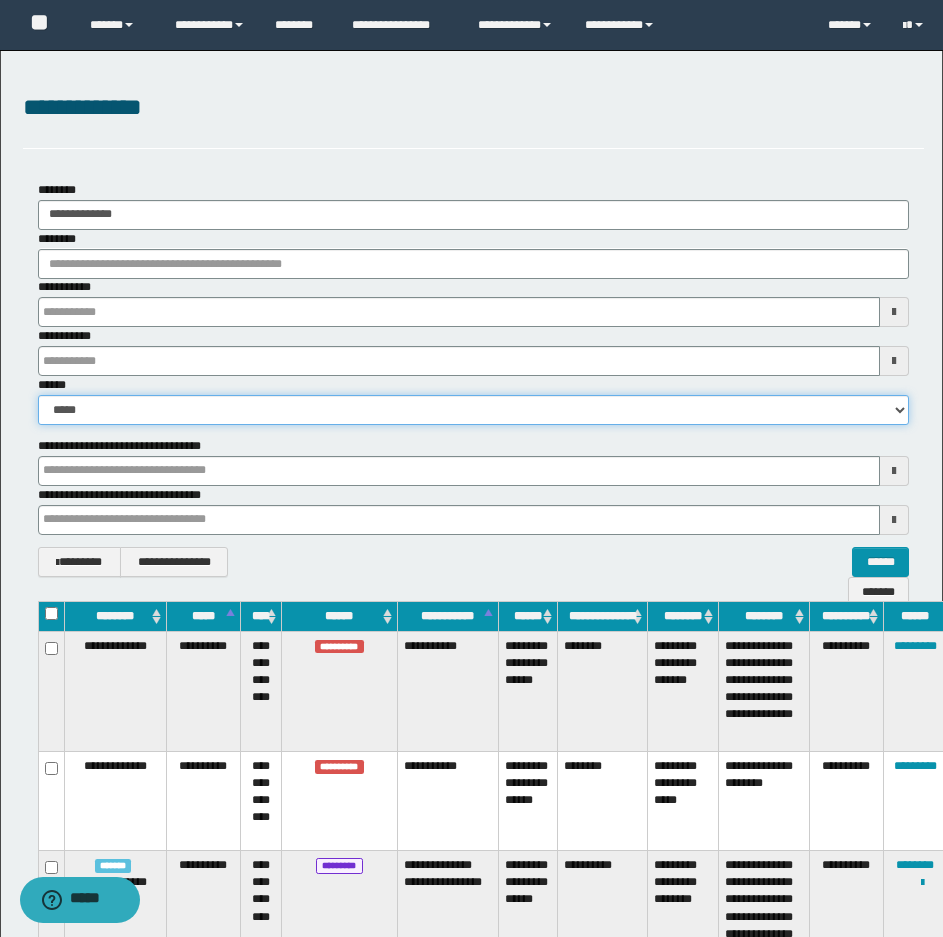 type 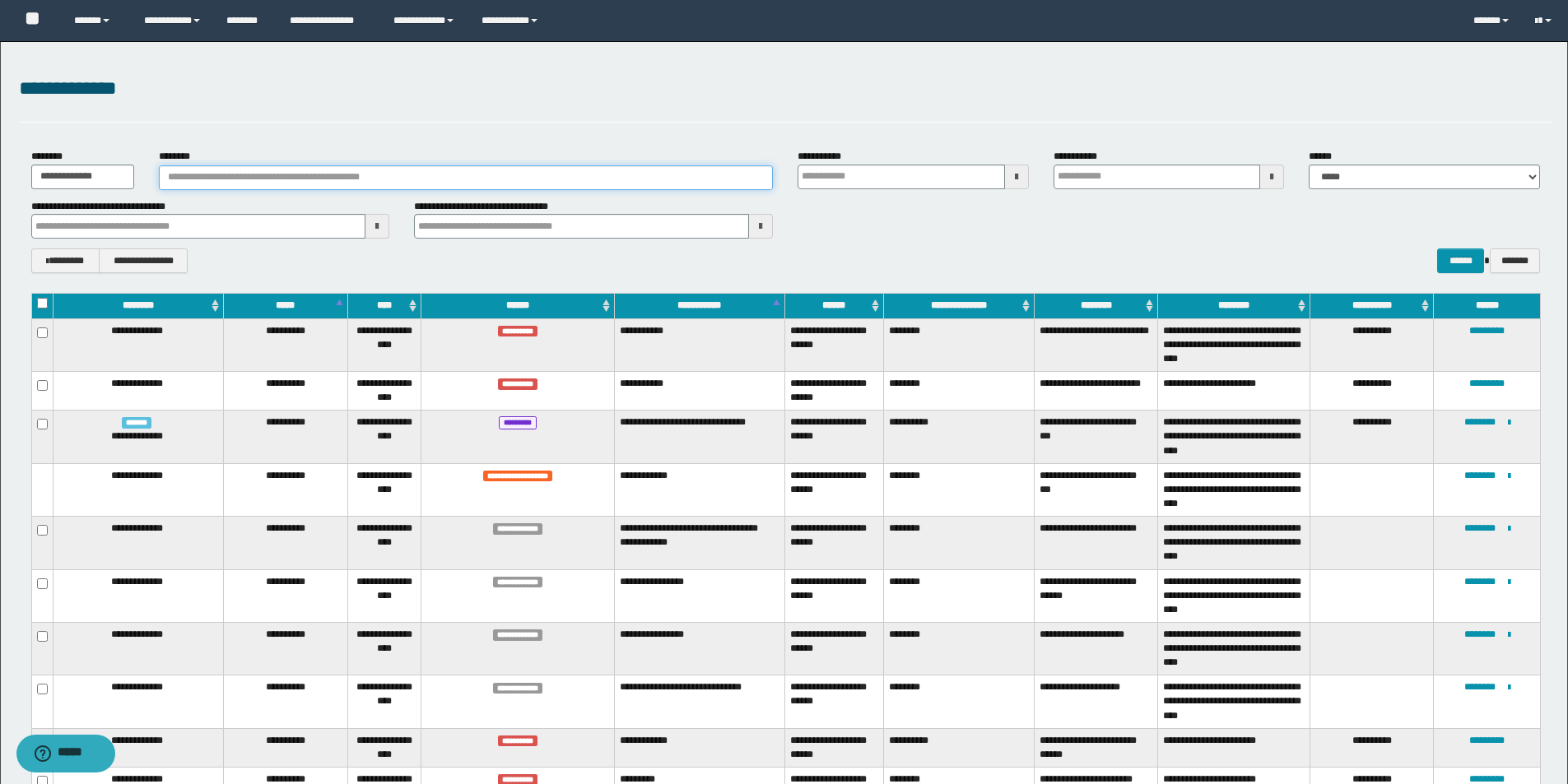 type 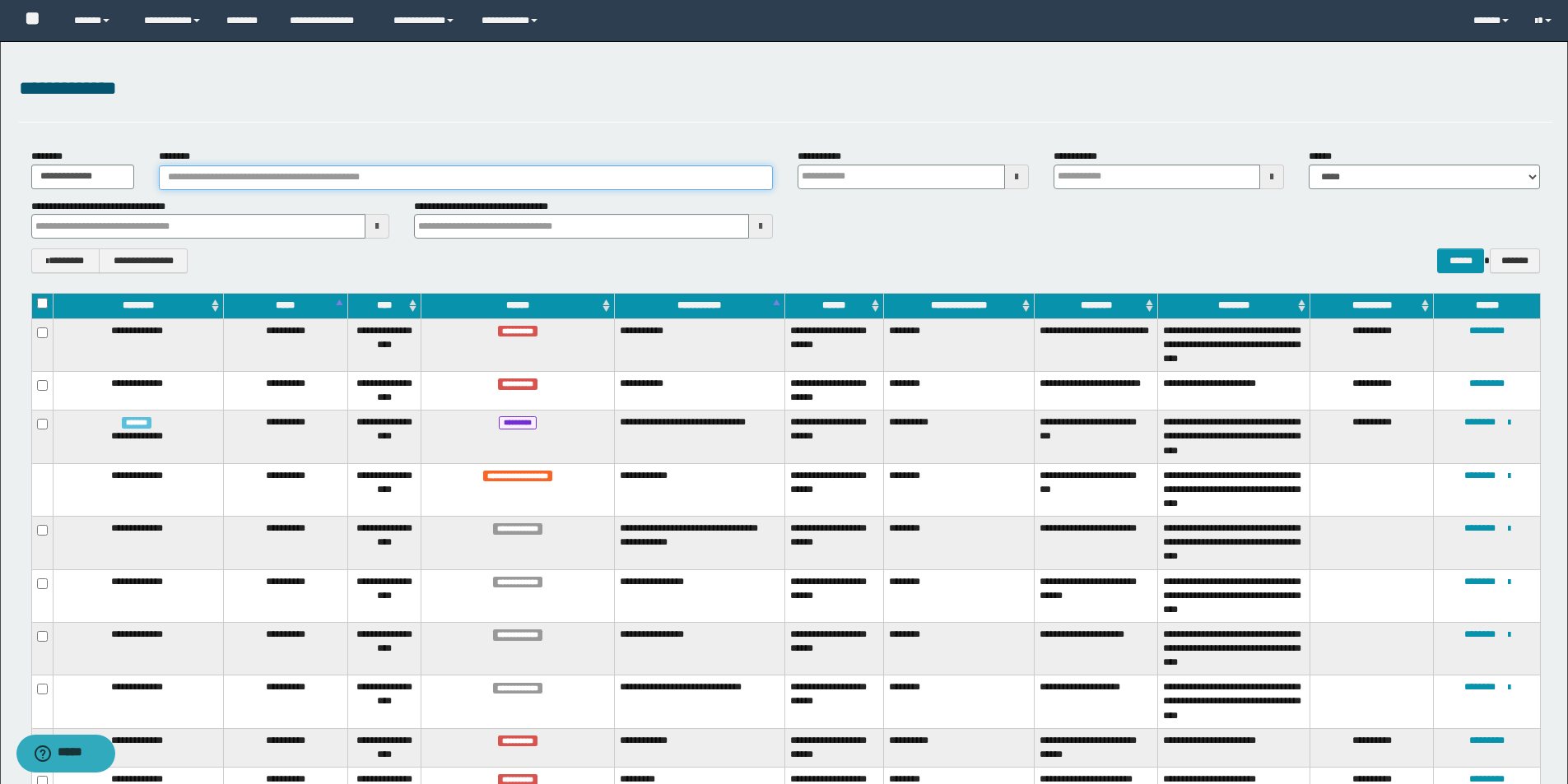 click on "********" at bounding box center [466, 178] 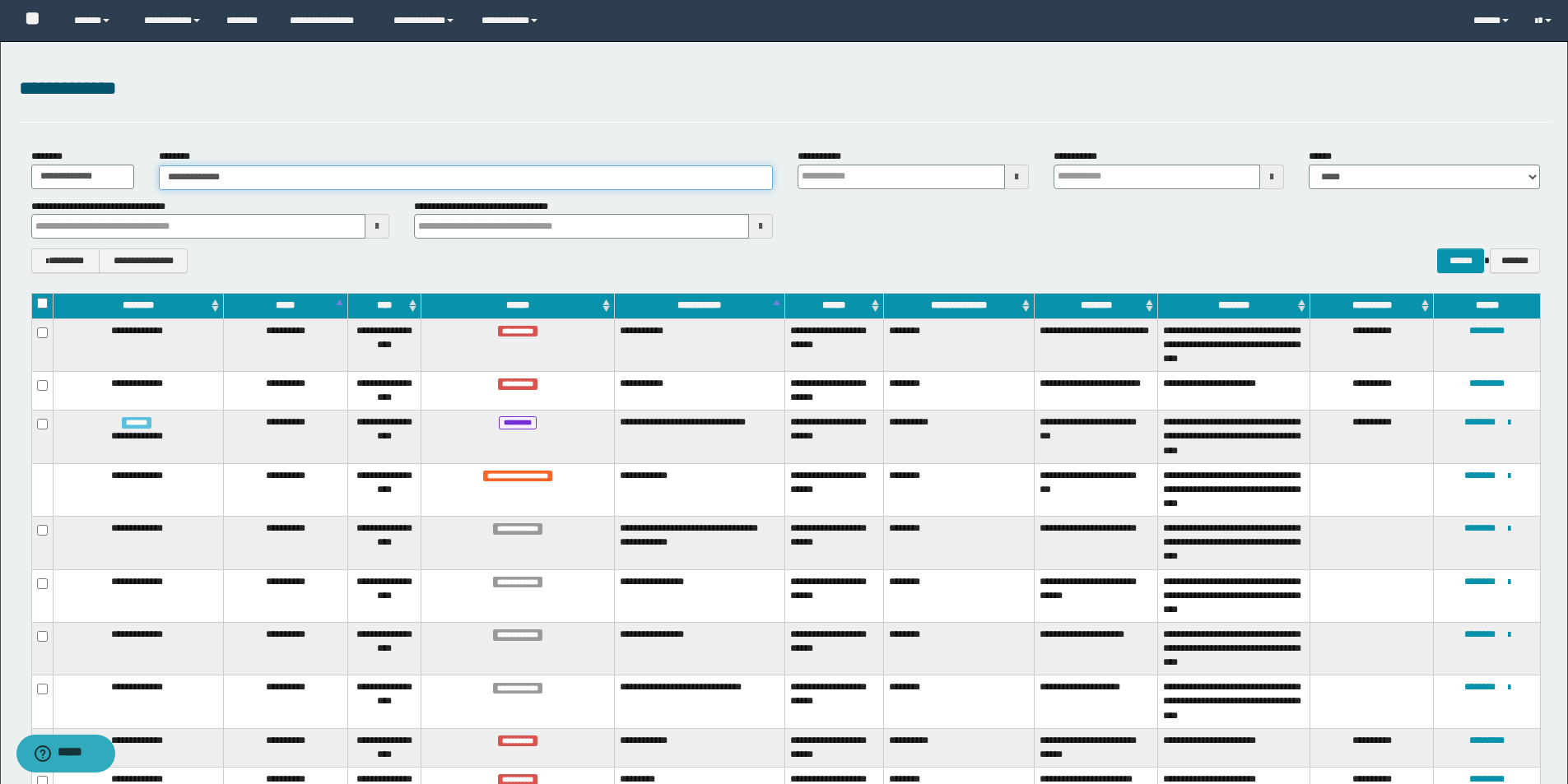 type on "**********" 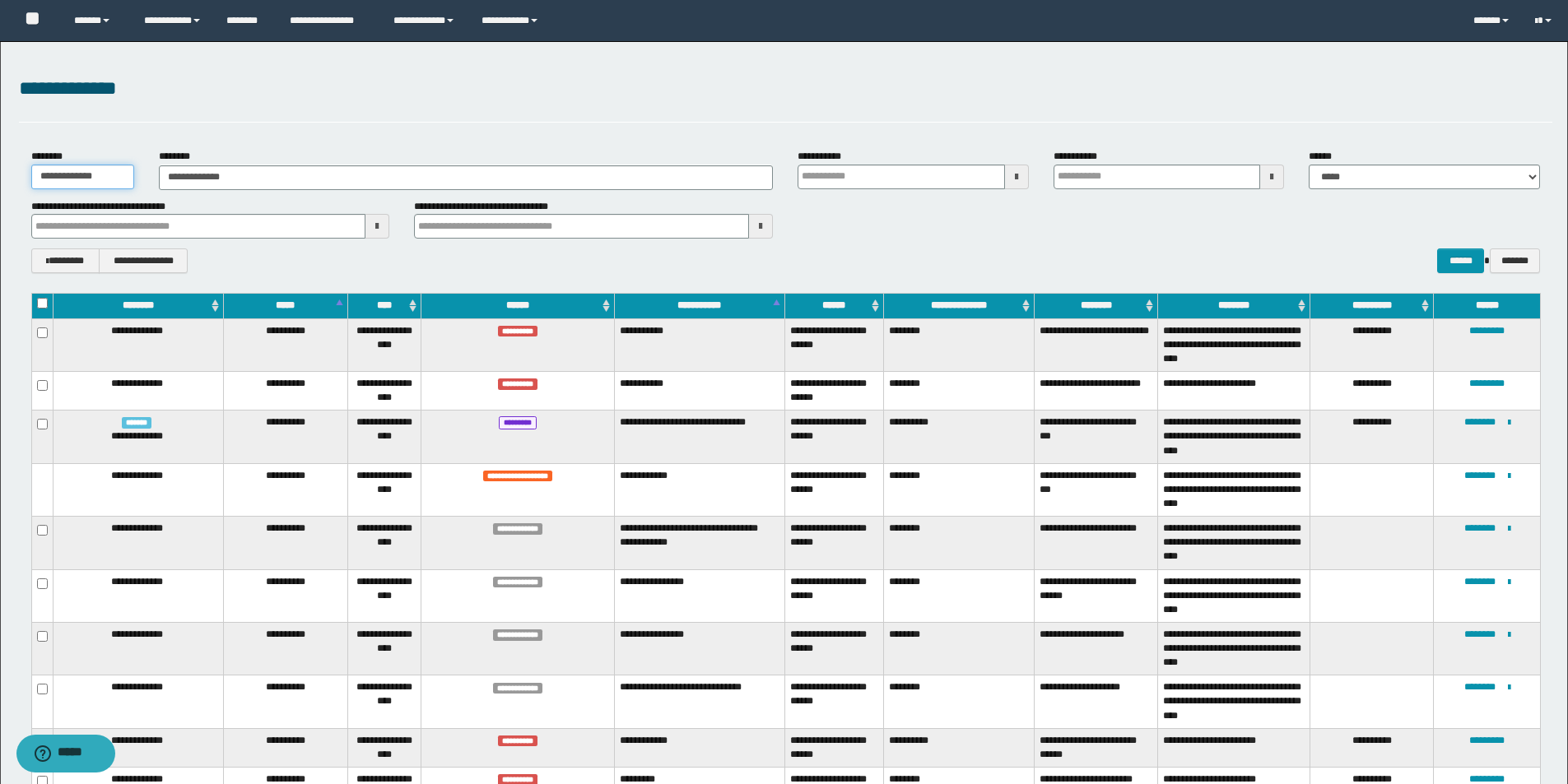 click on "**********" at bounding box center (82, 177) 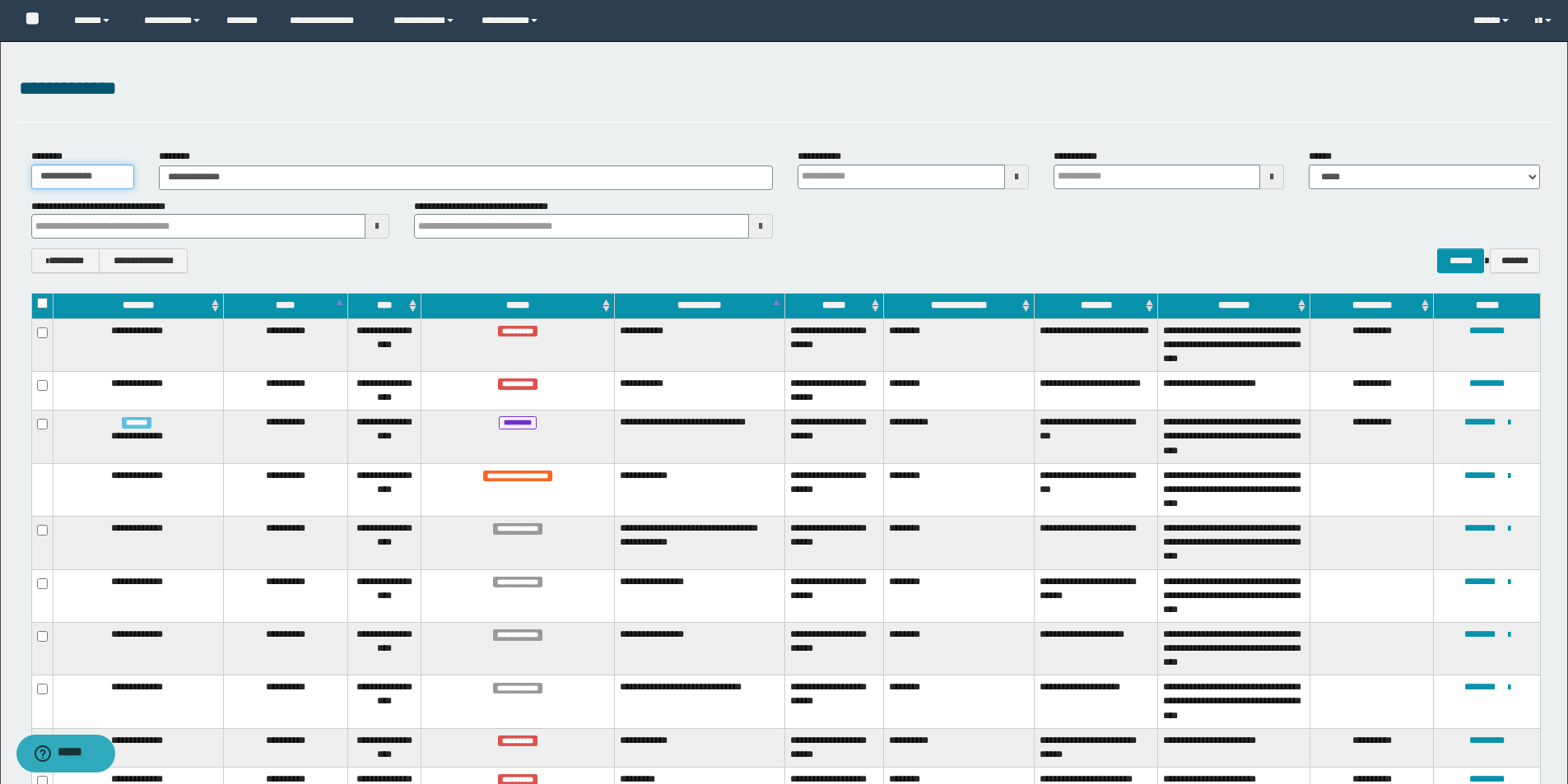 type 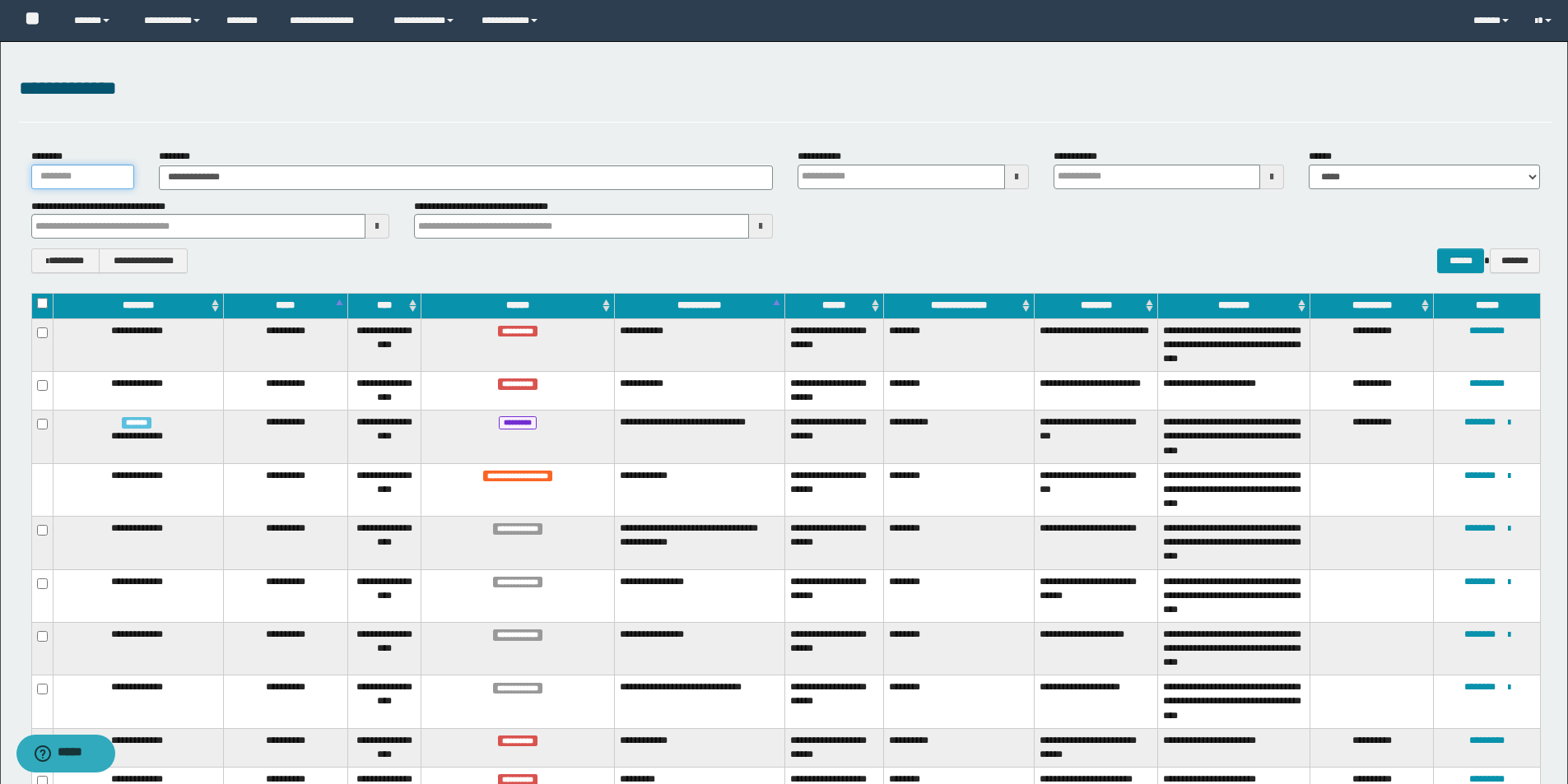 drag, startPoint x: 73, startPoint y: 177, endPoint x: 0, endPoint y: 165, distance: 73.979727 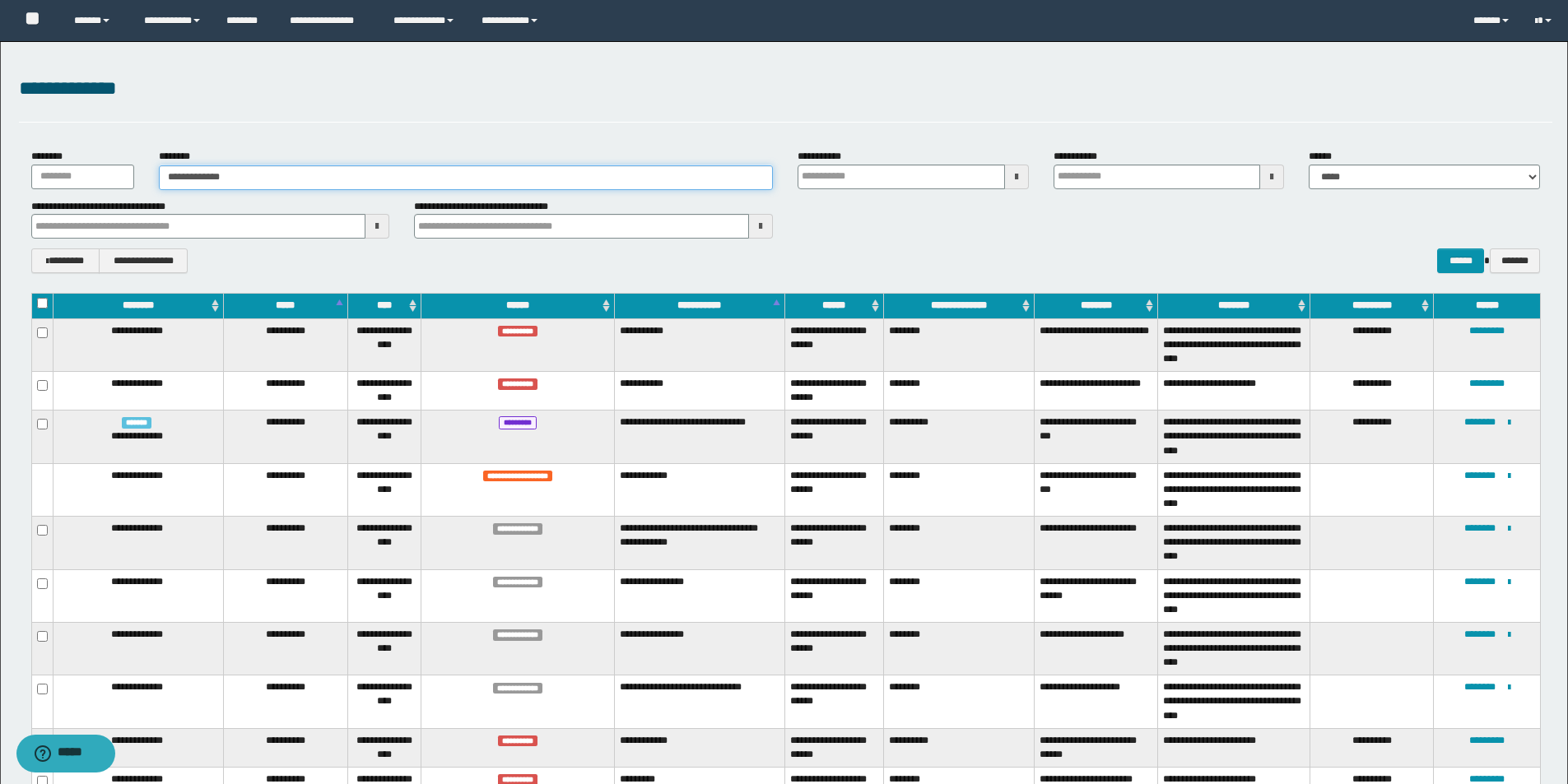 click on "**********" at bounding box center (466, 178) 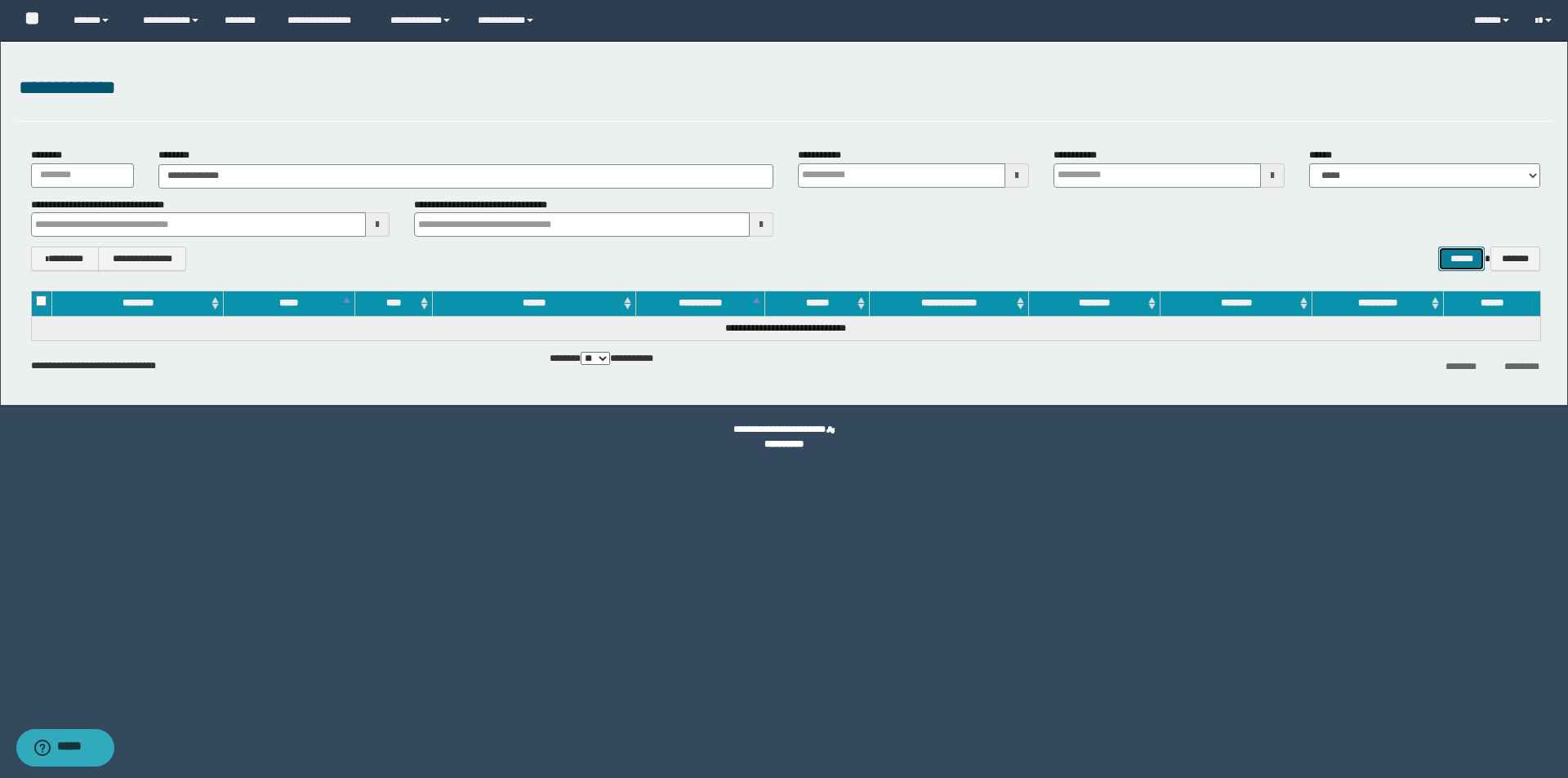 click on "******" at bounding box center [1461, 259] 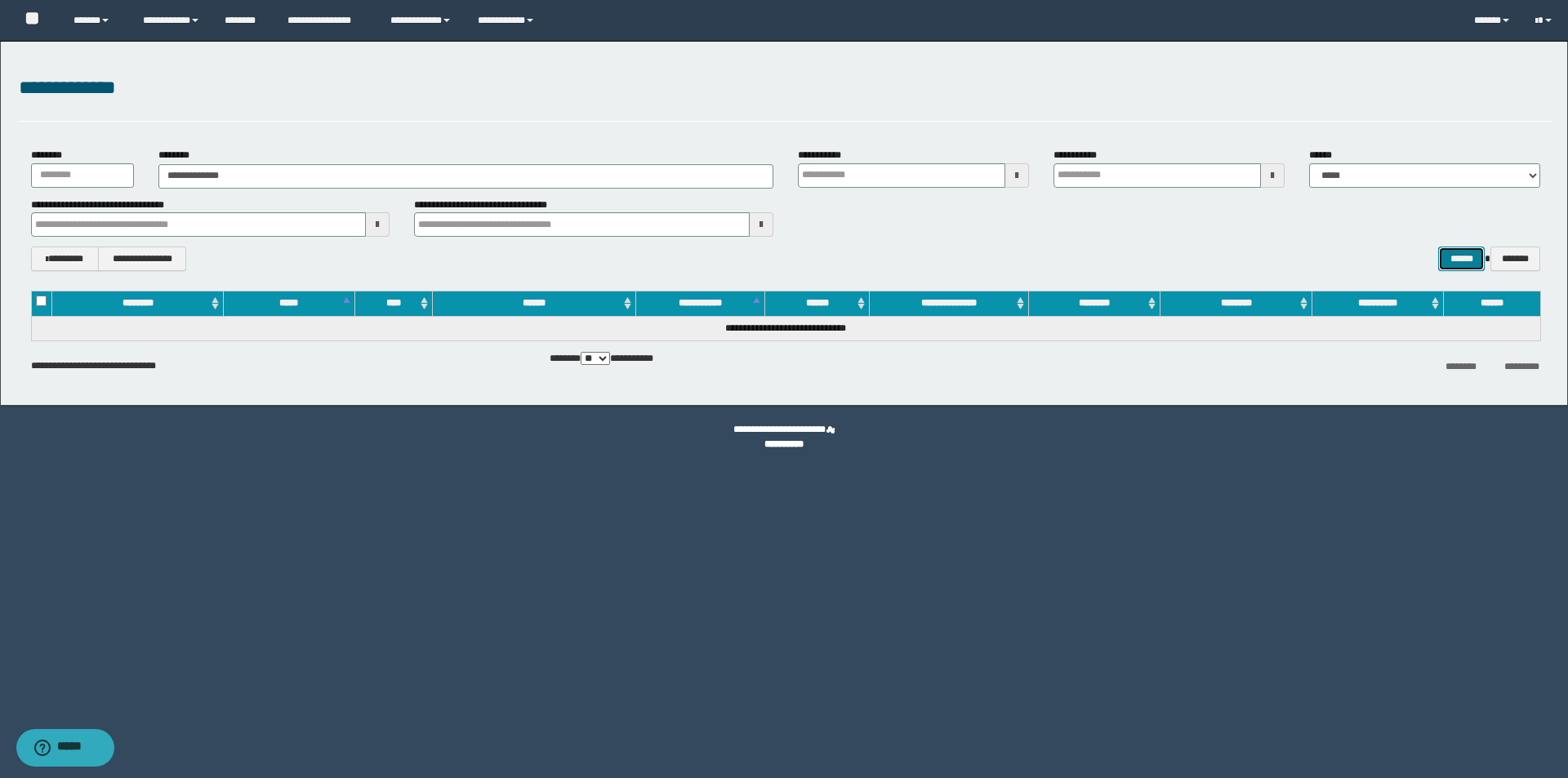 type 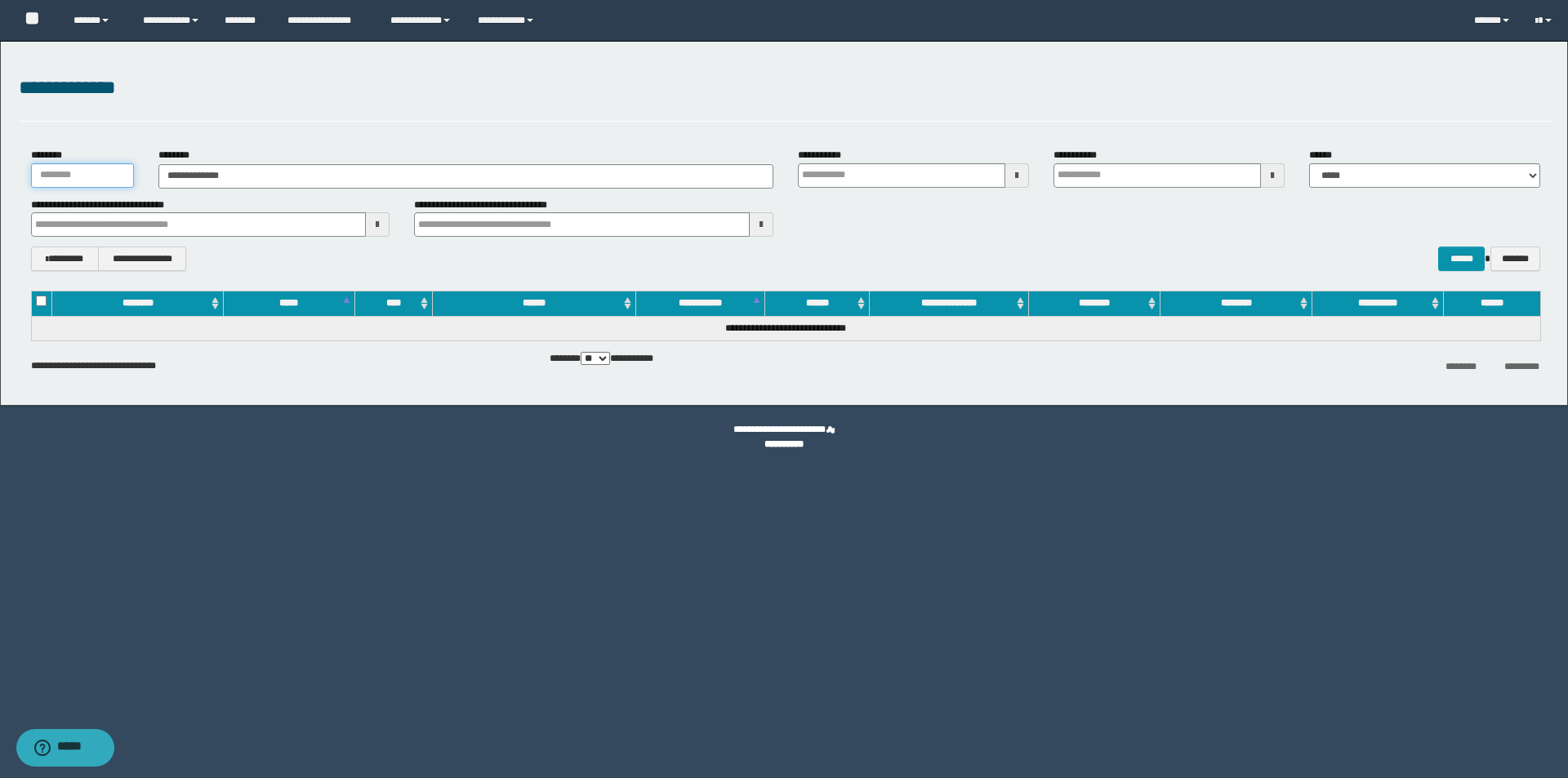 click on "********" at bounding box center (82, 176) 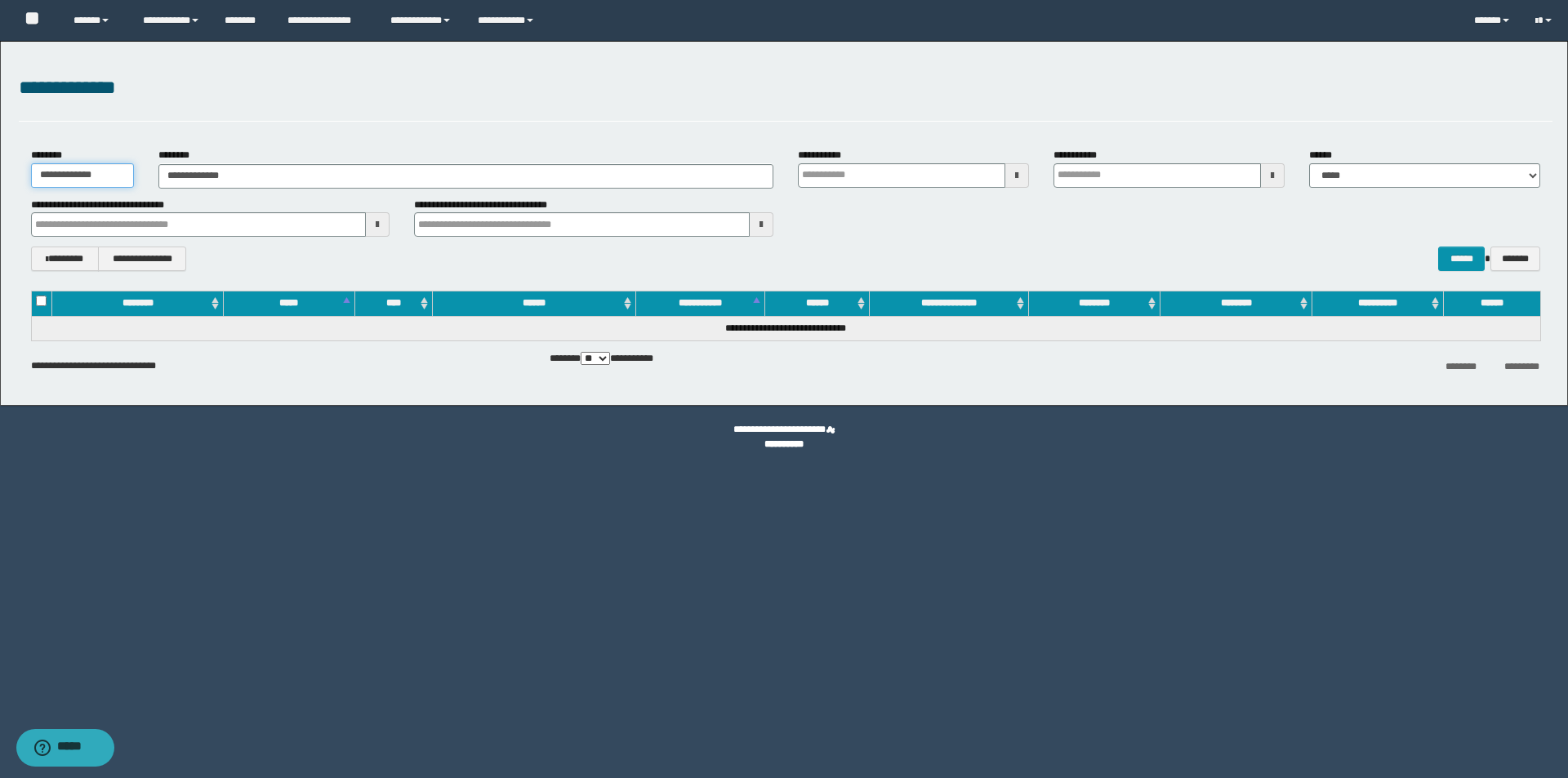 type 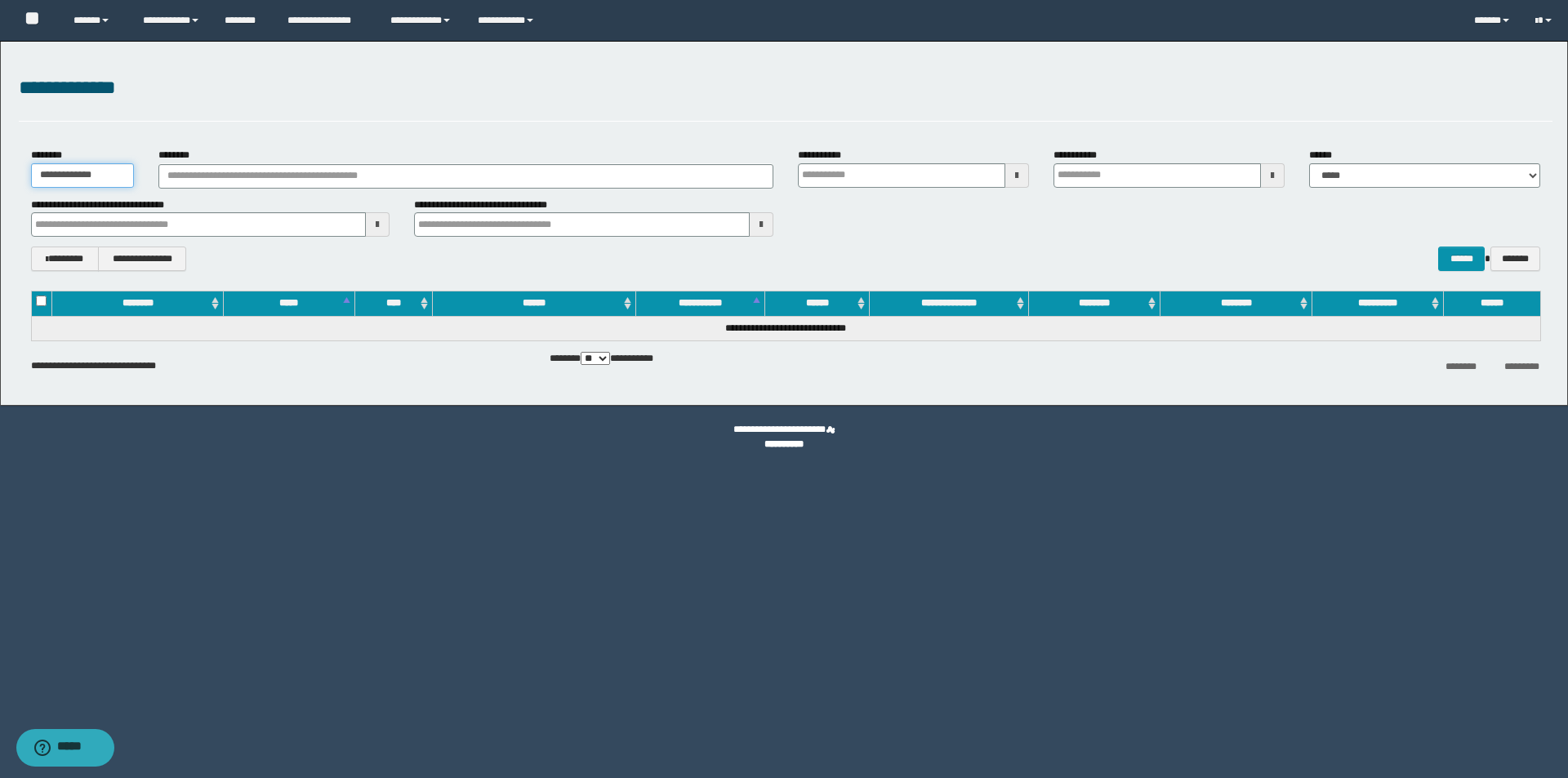 type 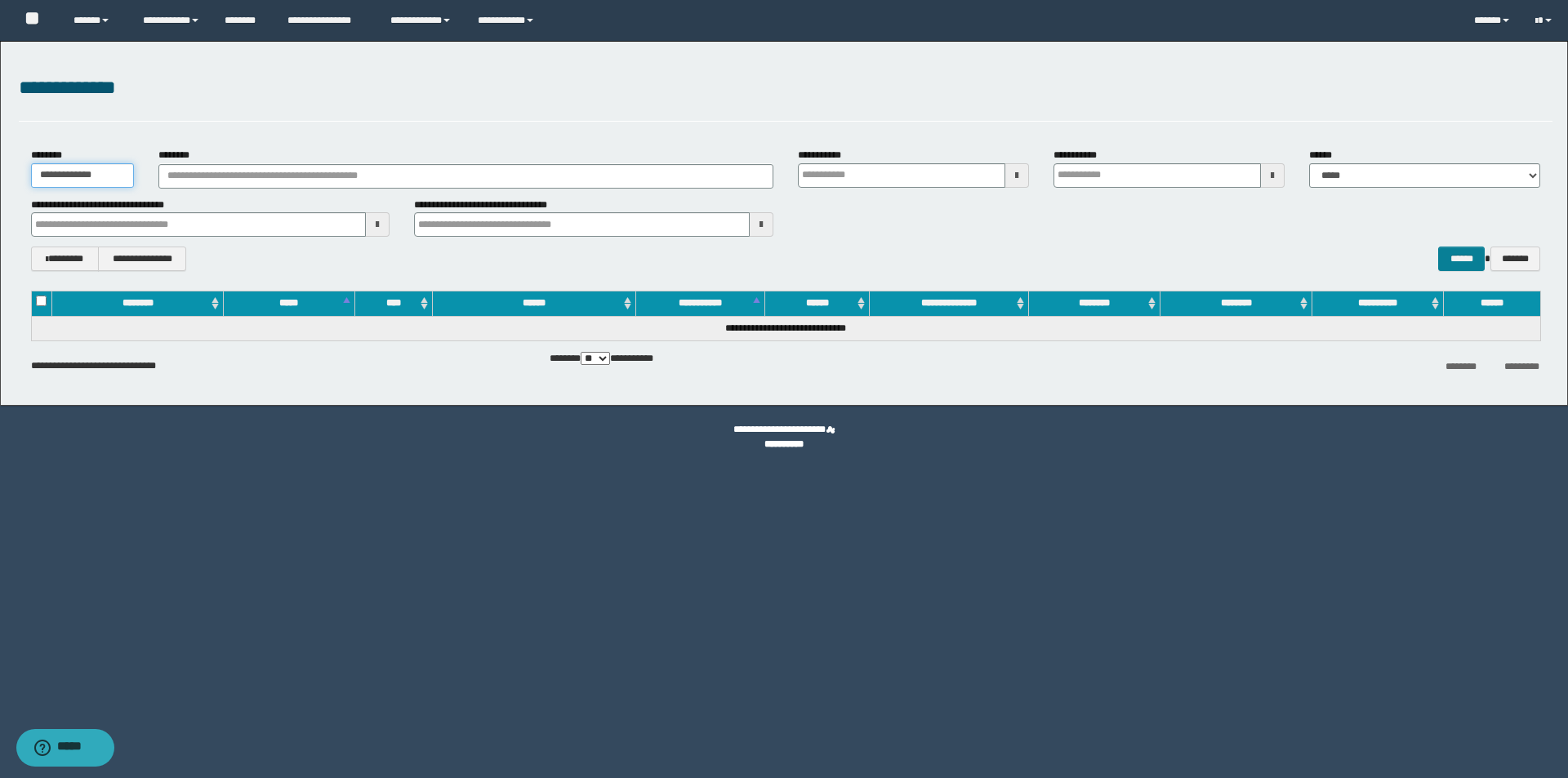 type on "**********" 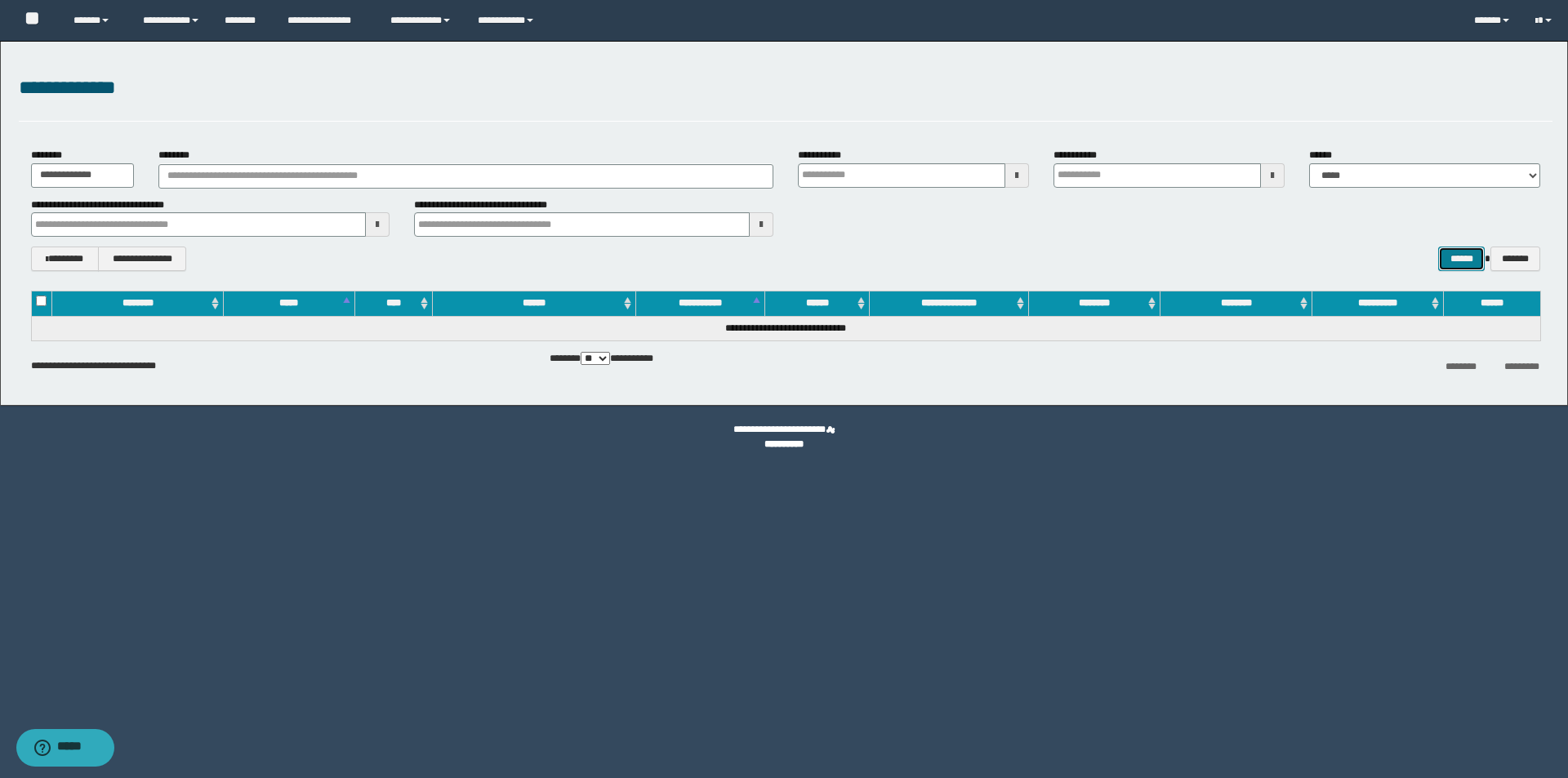 click on "******" at bounding box center [1461, 259] 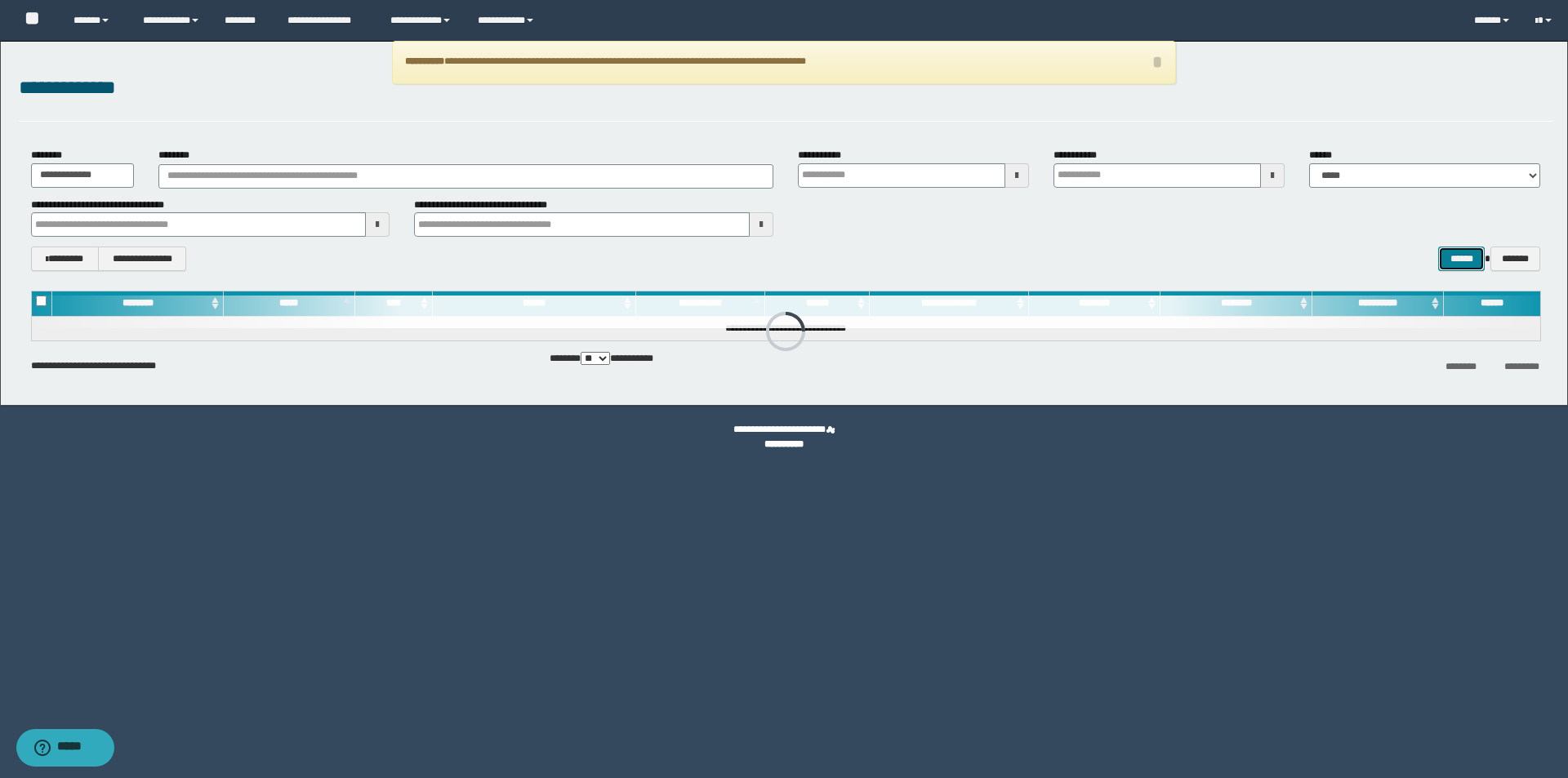 click on "******" at bounding box center [1461, 259] 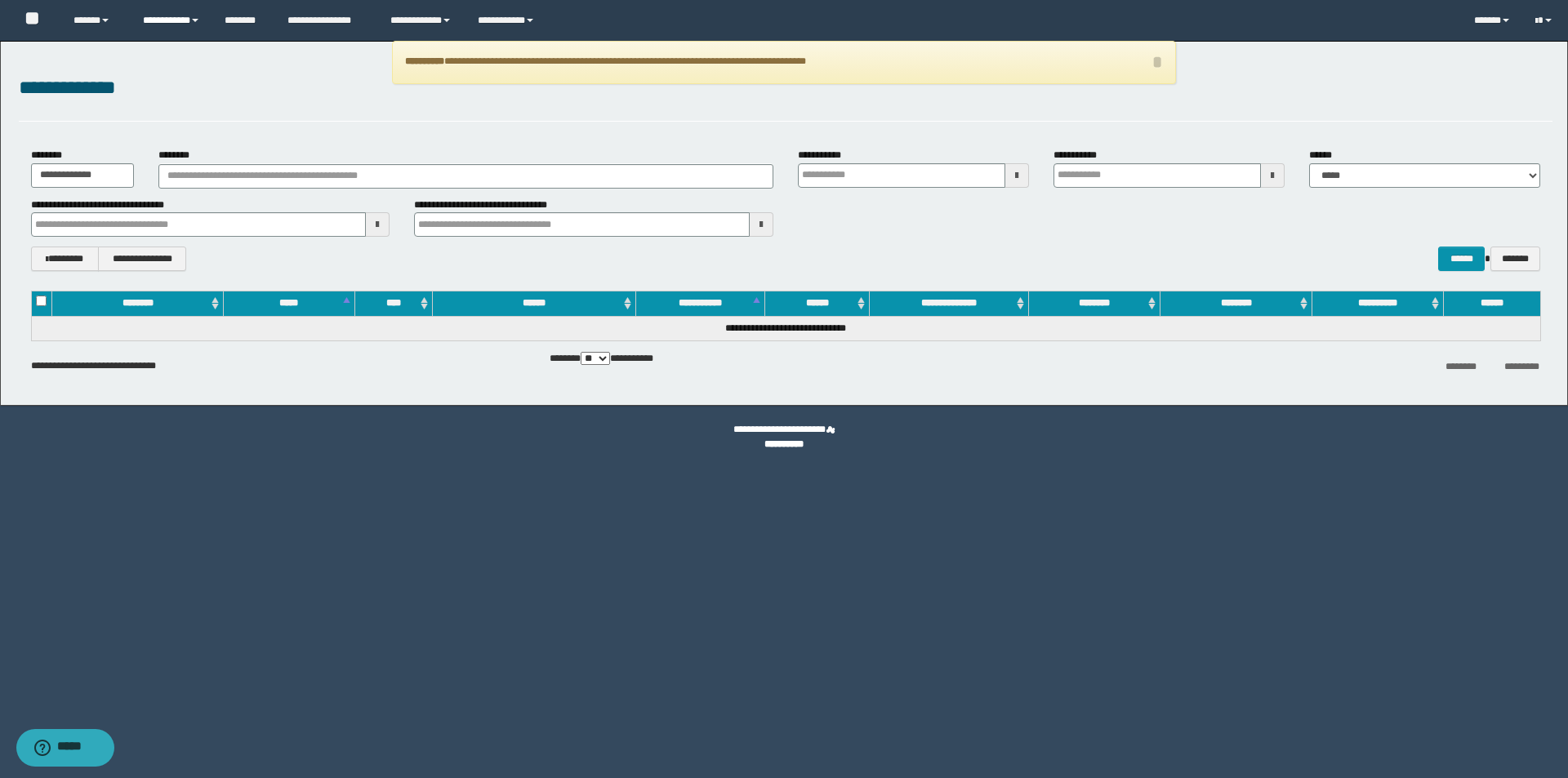 click on "**********" at bounding box center [172, 20] 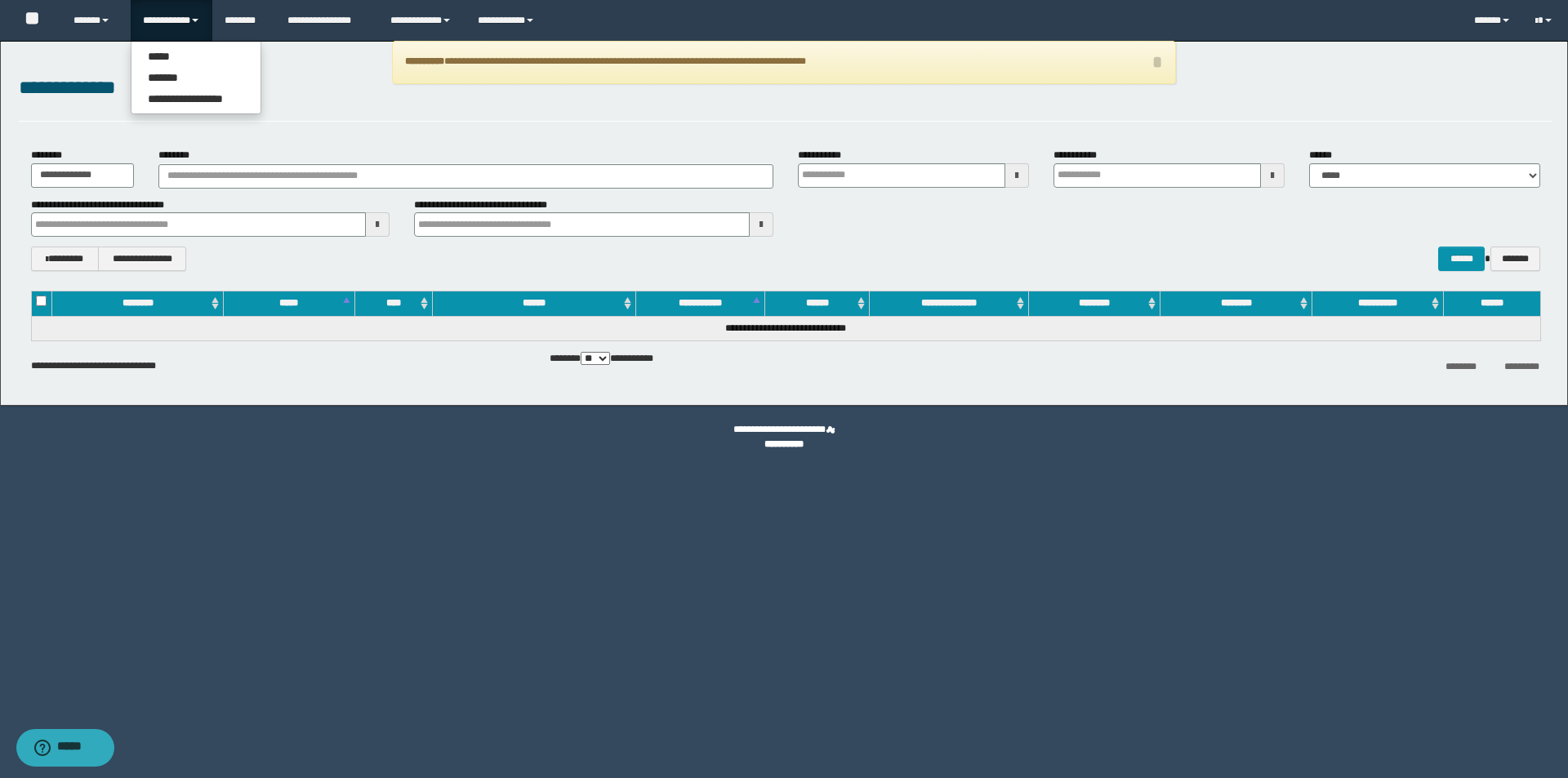 type 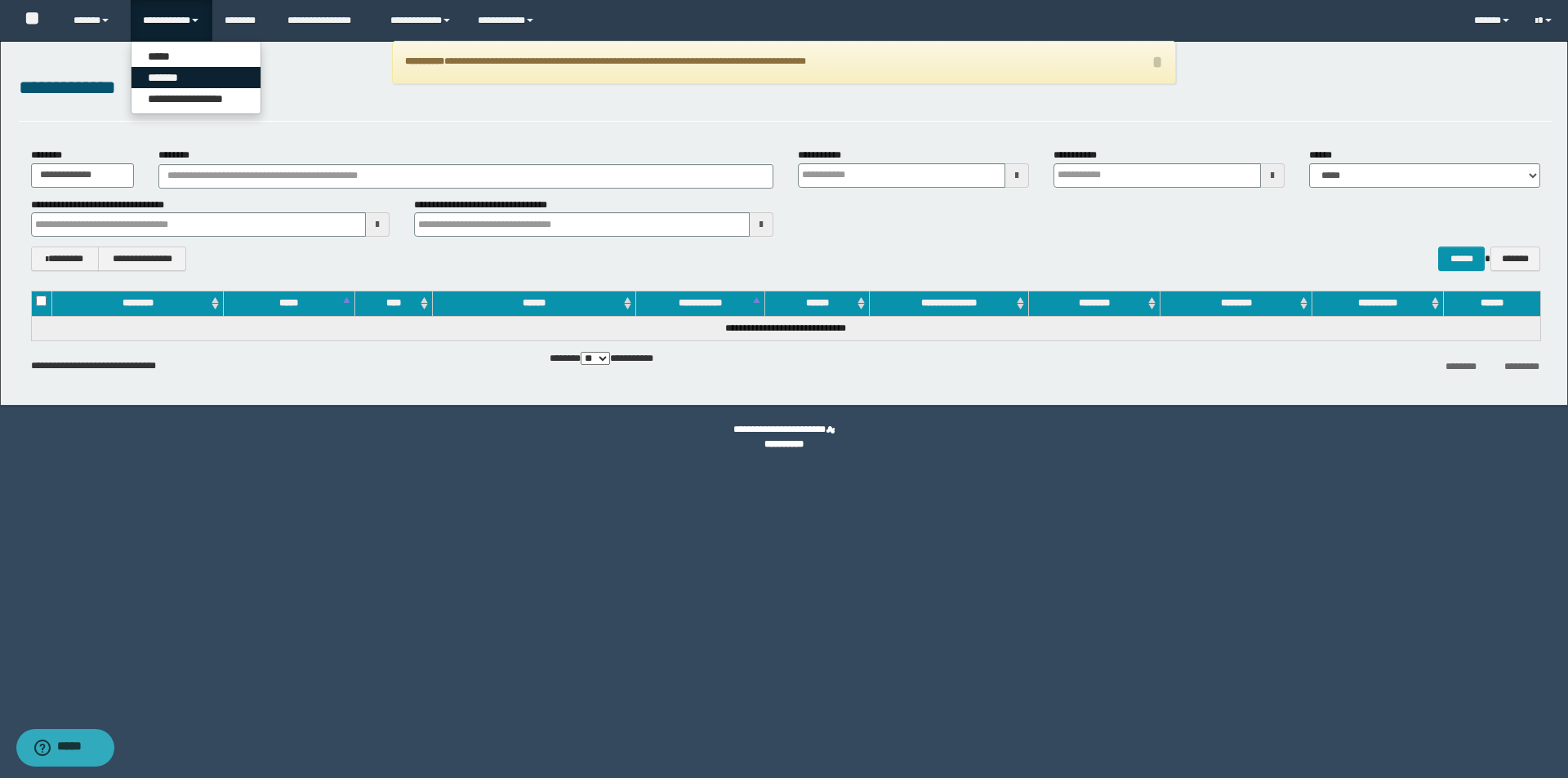click on "*******" at bounding box center (196, 78) 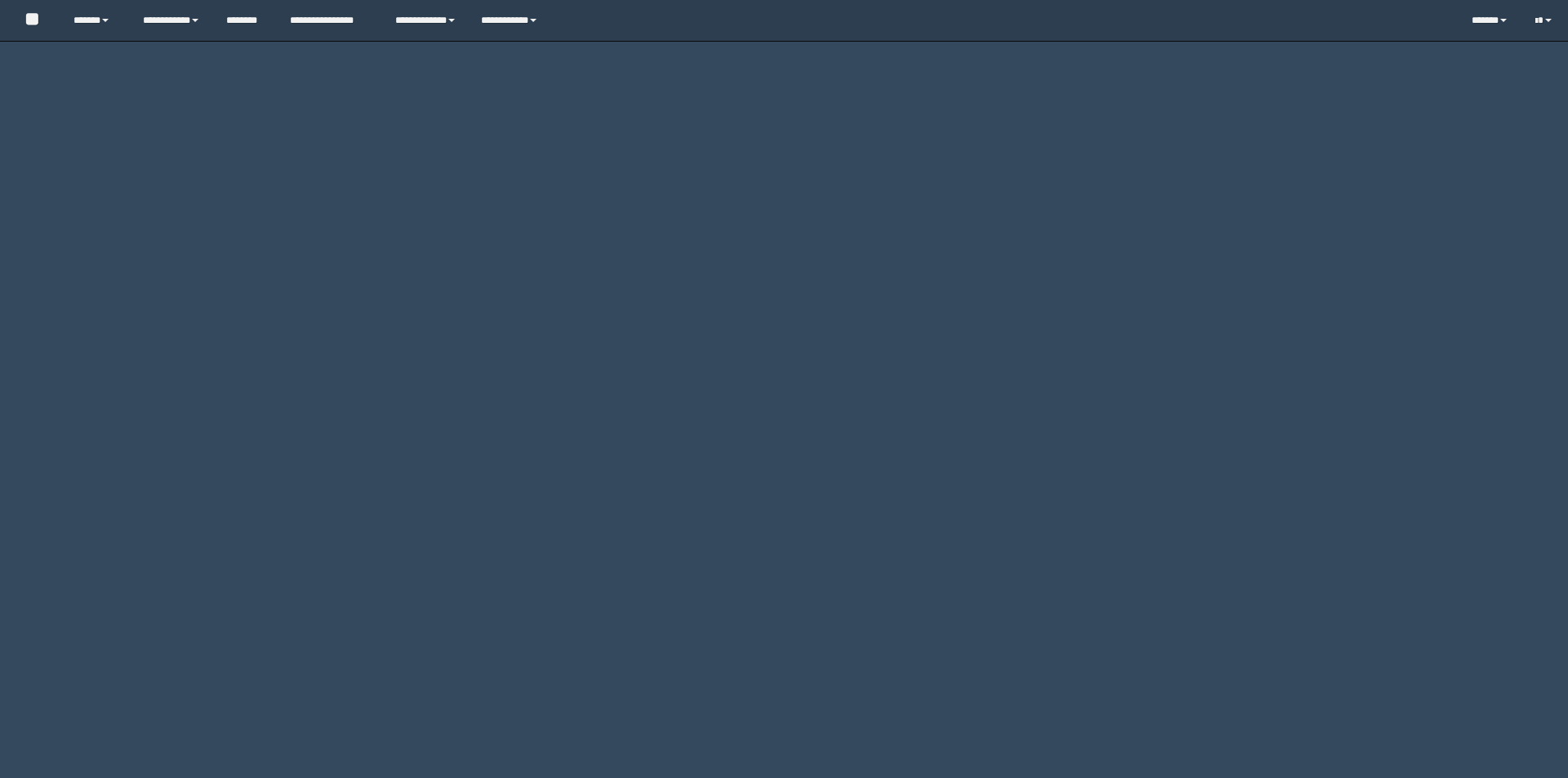 scroll, scrollTop: 0, scrollLeft: 0, axis: both 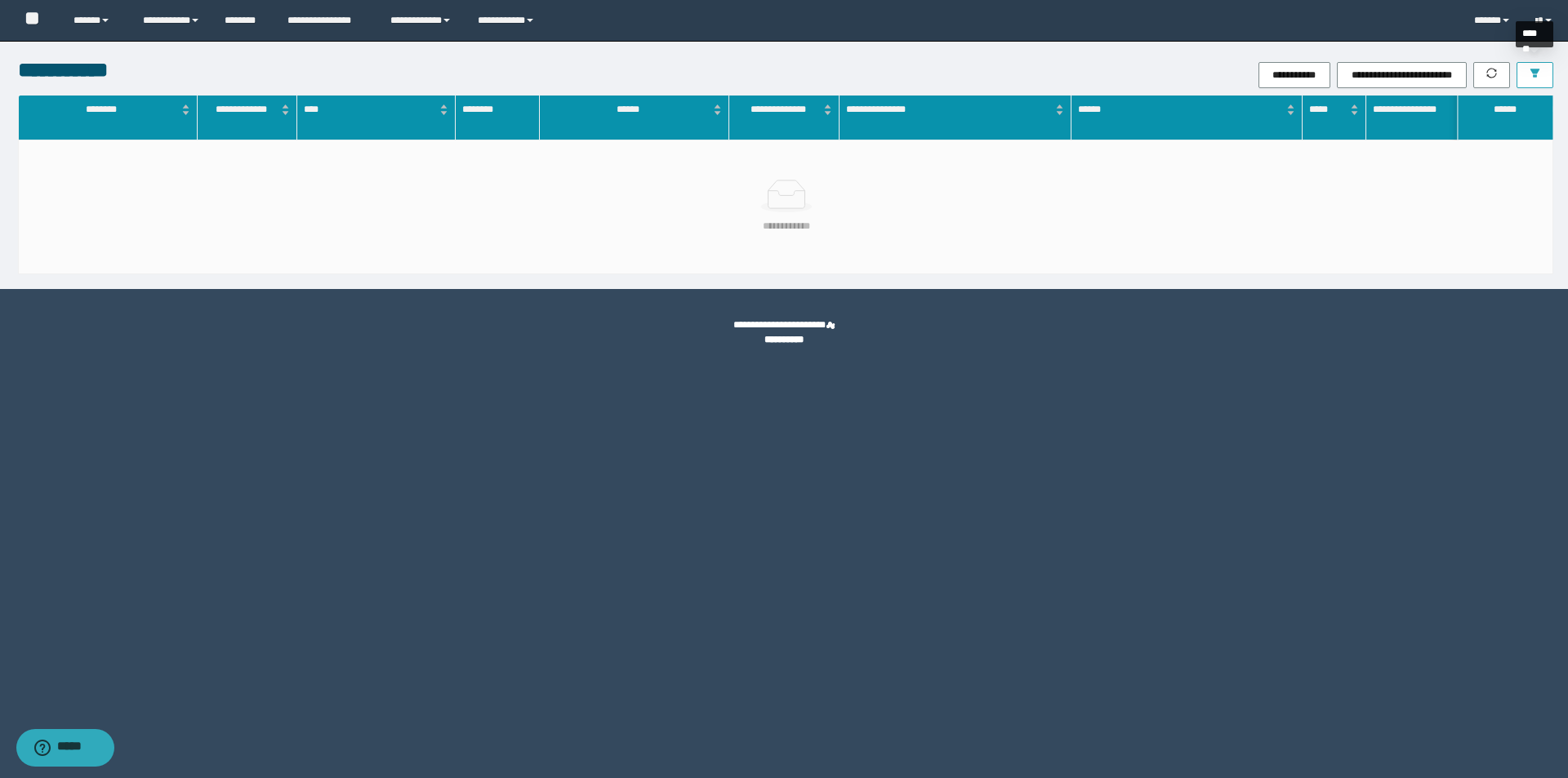 click at bounding box center (1535, 75) 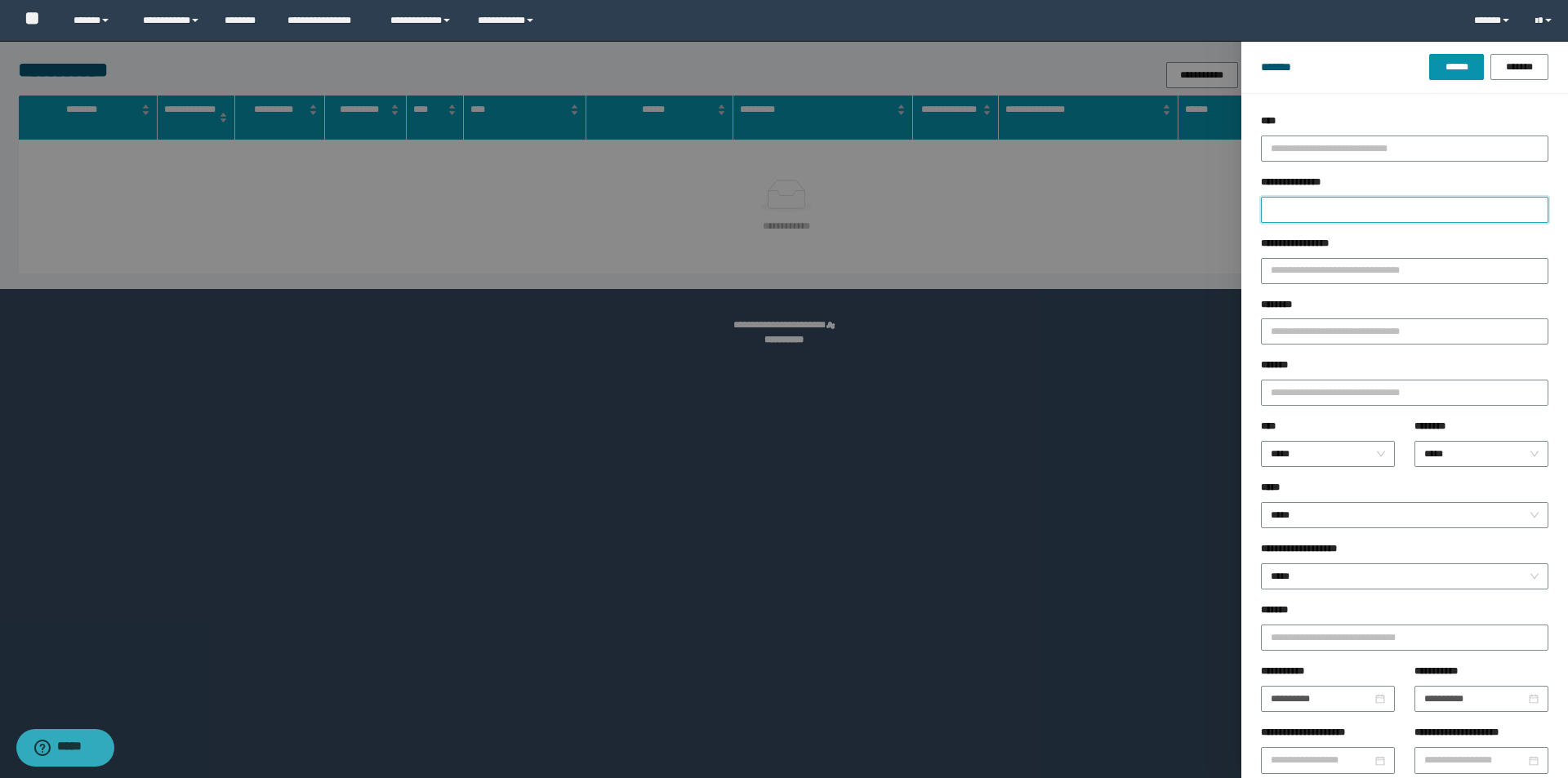 click on "**********" at bounding box center [1405, 210] 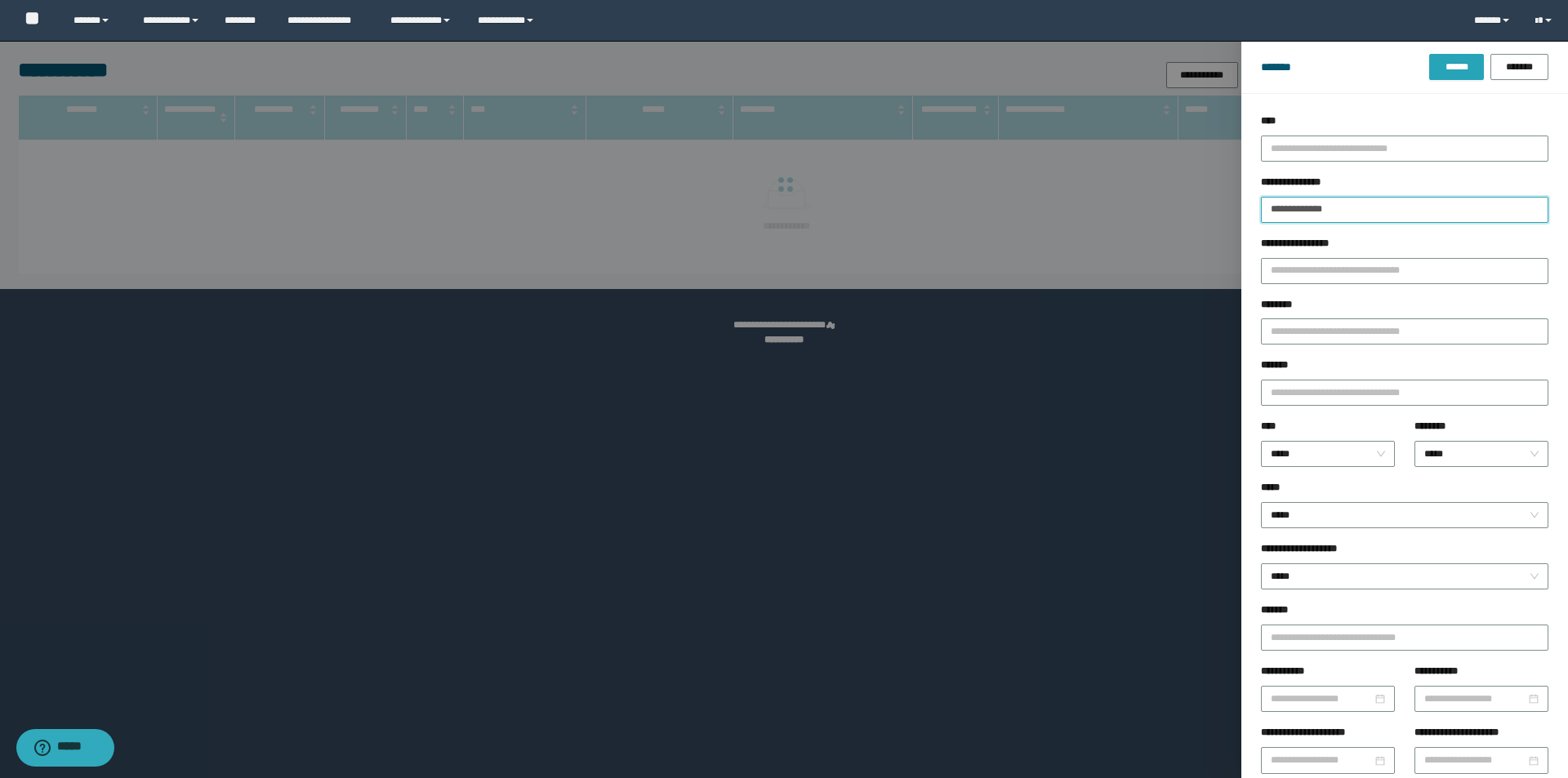 type on "**********" 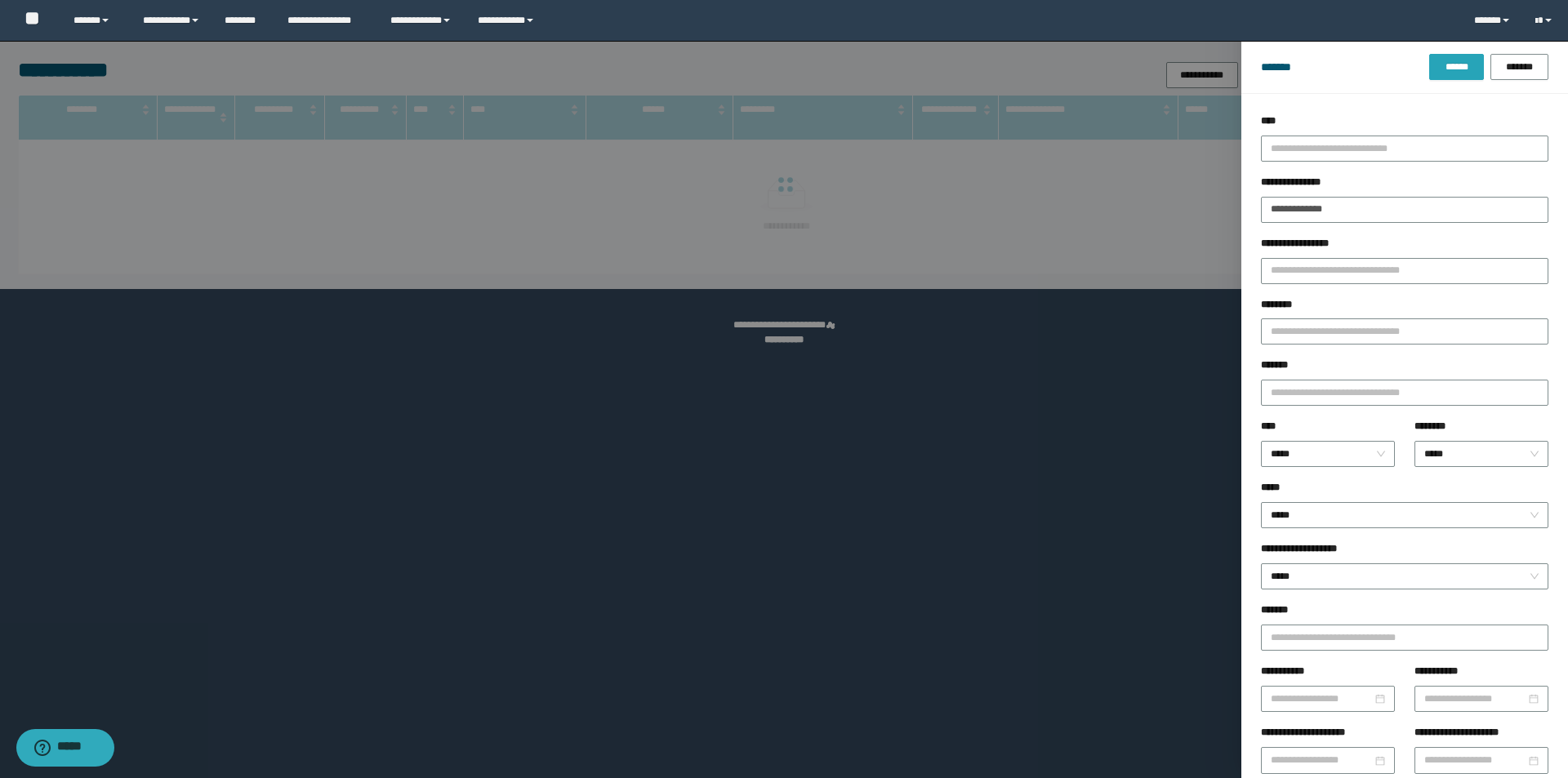 click on "******" at bounding box center [1456, 67] 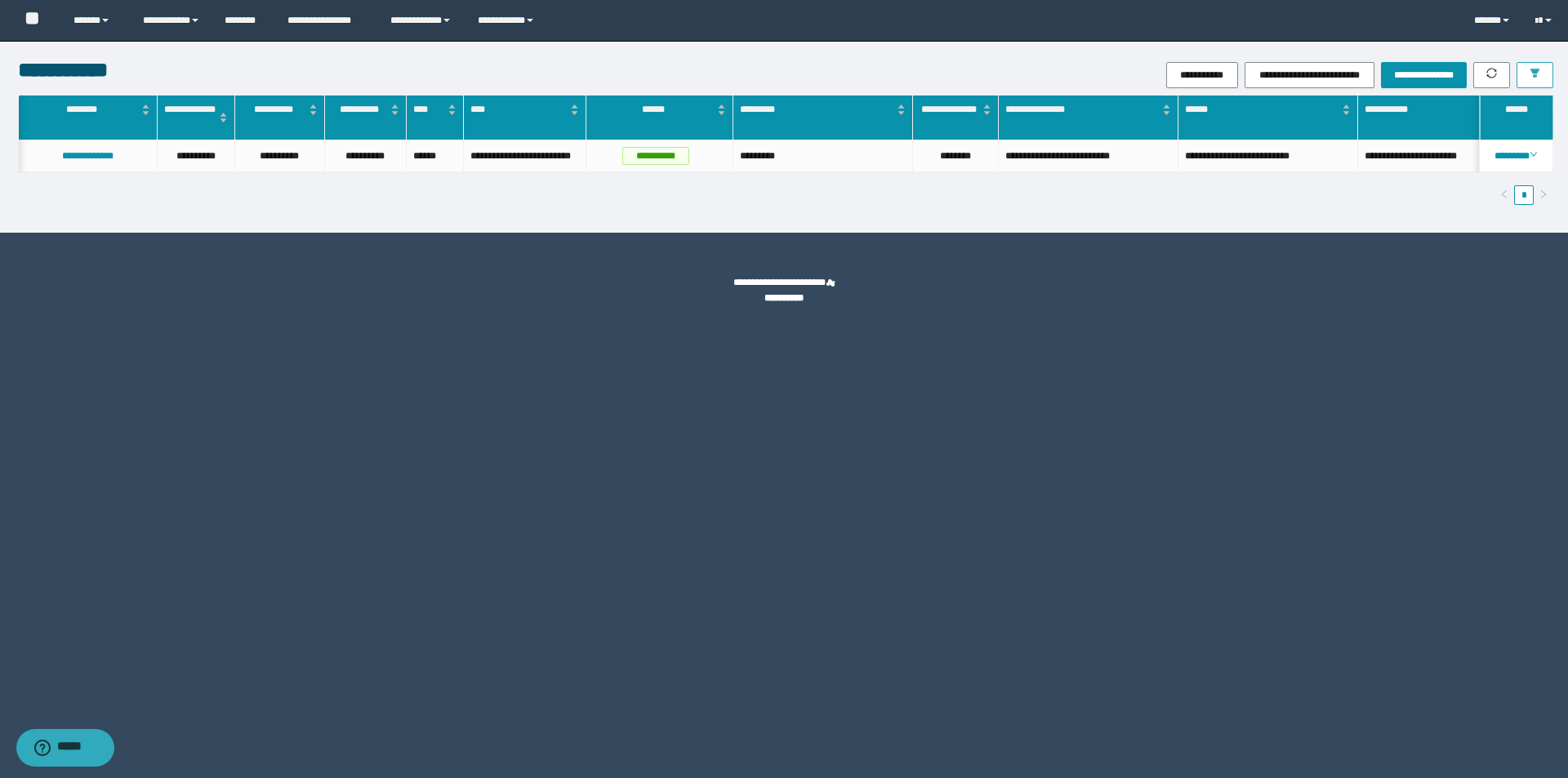 scroll, scrollTop: 0, scrollLeft: 153, axis: horizontal 